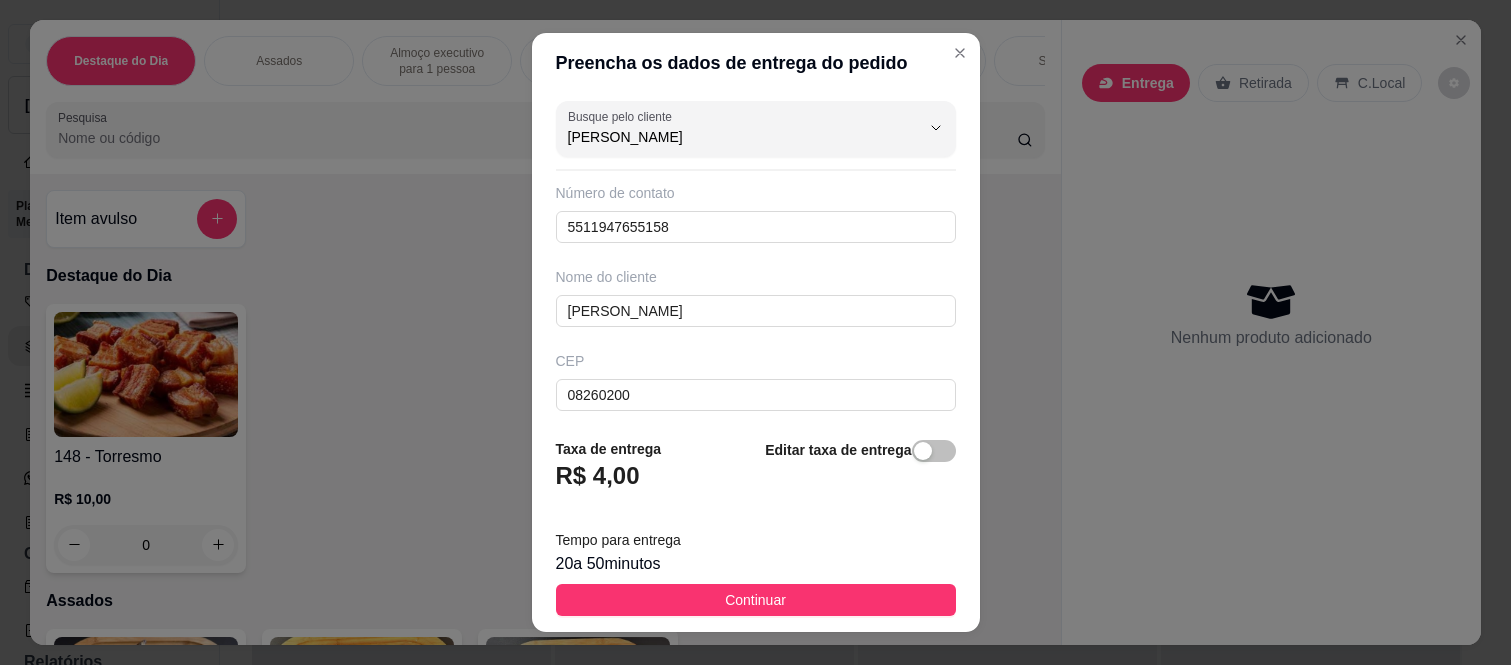 scroll, scrollTop: 0, scrollLeft: 0, axis: both 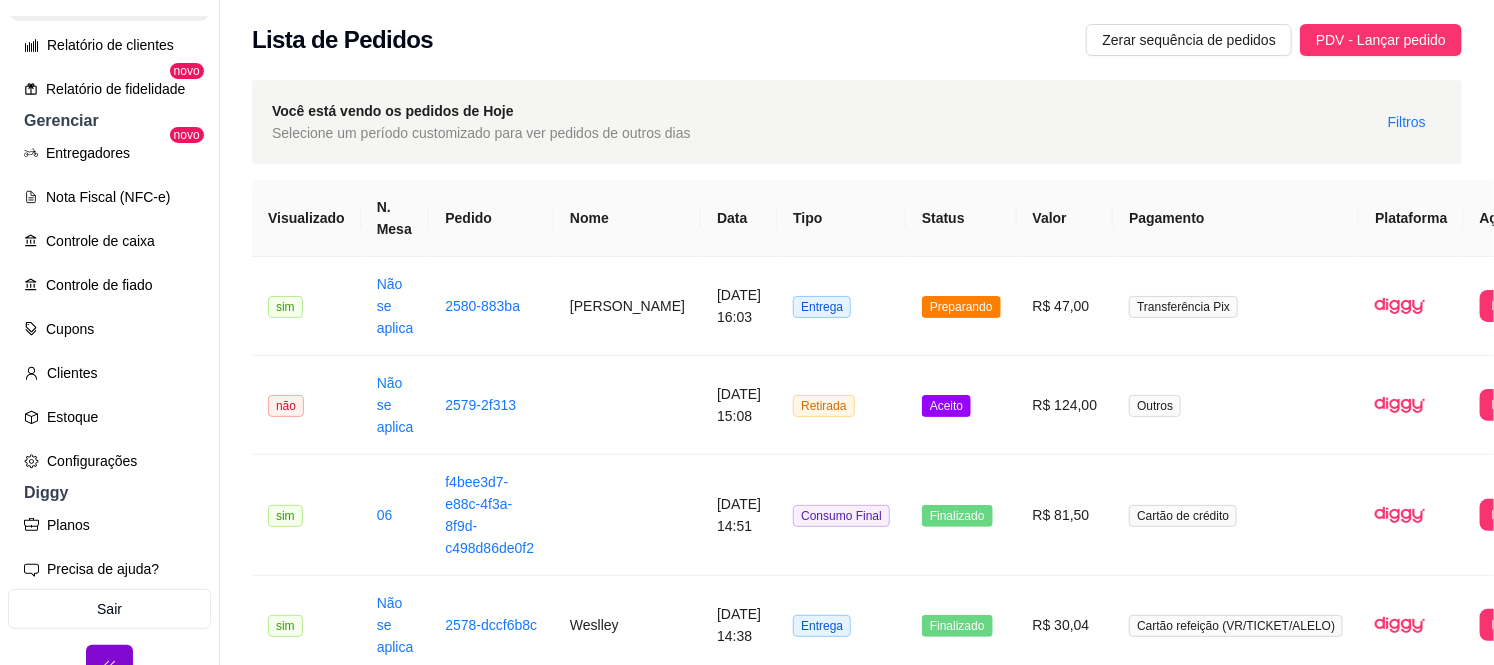 click on "Relatórios de vendas" at bounding box center [109, 1] 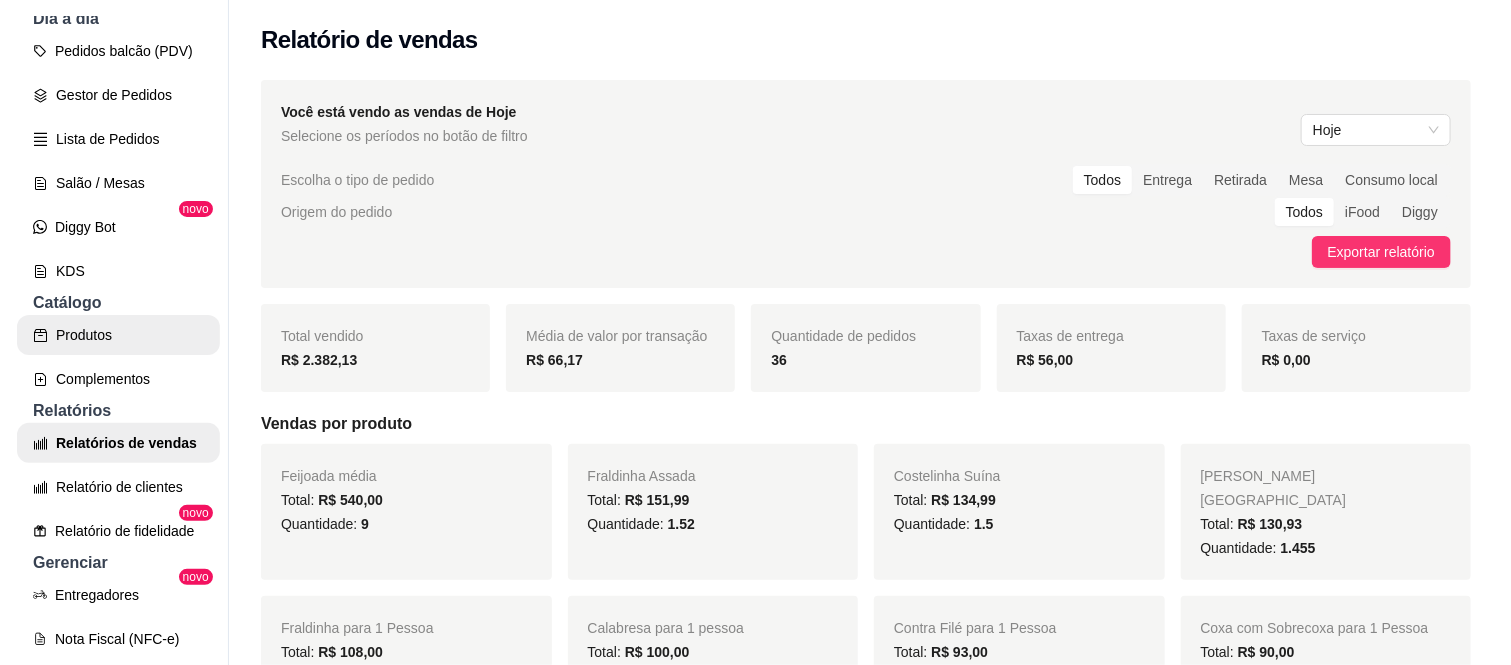 scroll, scrollTop: 248, scrollLeft: 0, axis: vertical 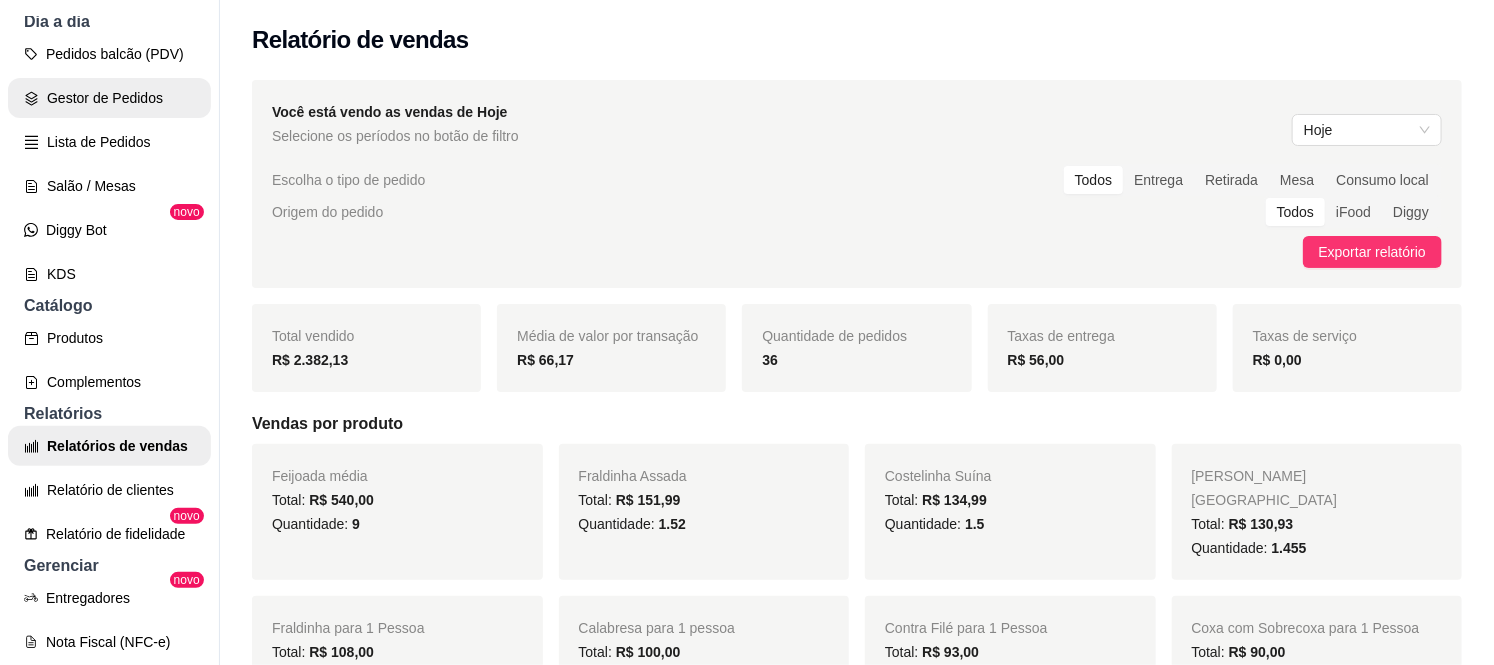 click on "Gestor de Pedidos" at bounding box center [109, 98] 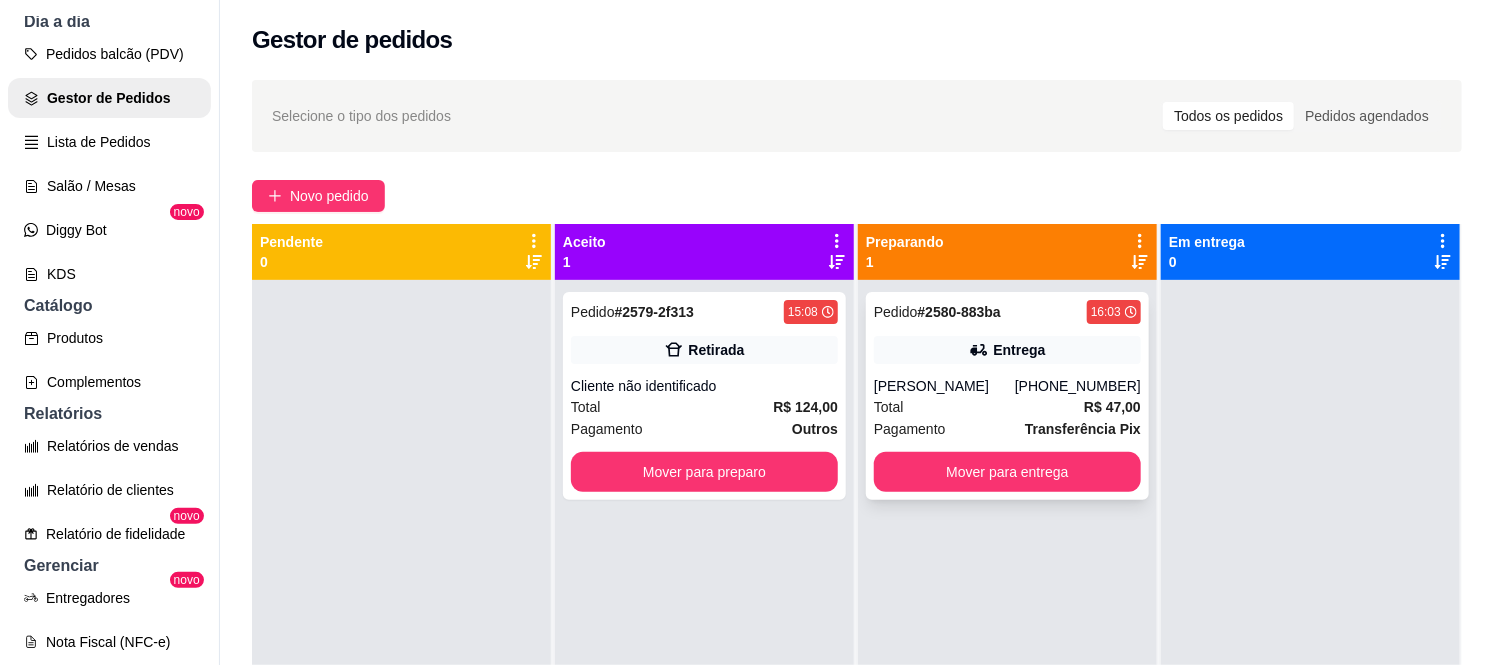 click on "Pedido  # 2580-883ba 16:03 Entrega [PERSON_NAME] [PHONE_NUMBER] Total R$ 47,00 Pagamento Transferência Pix Mover para entrega" at bounding box center (1007, 396) 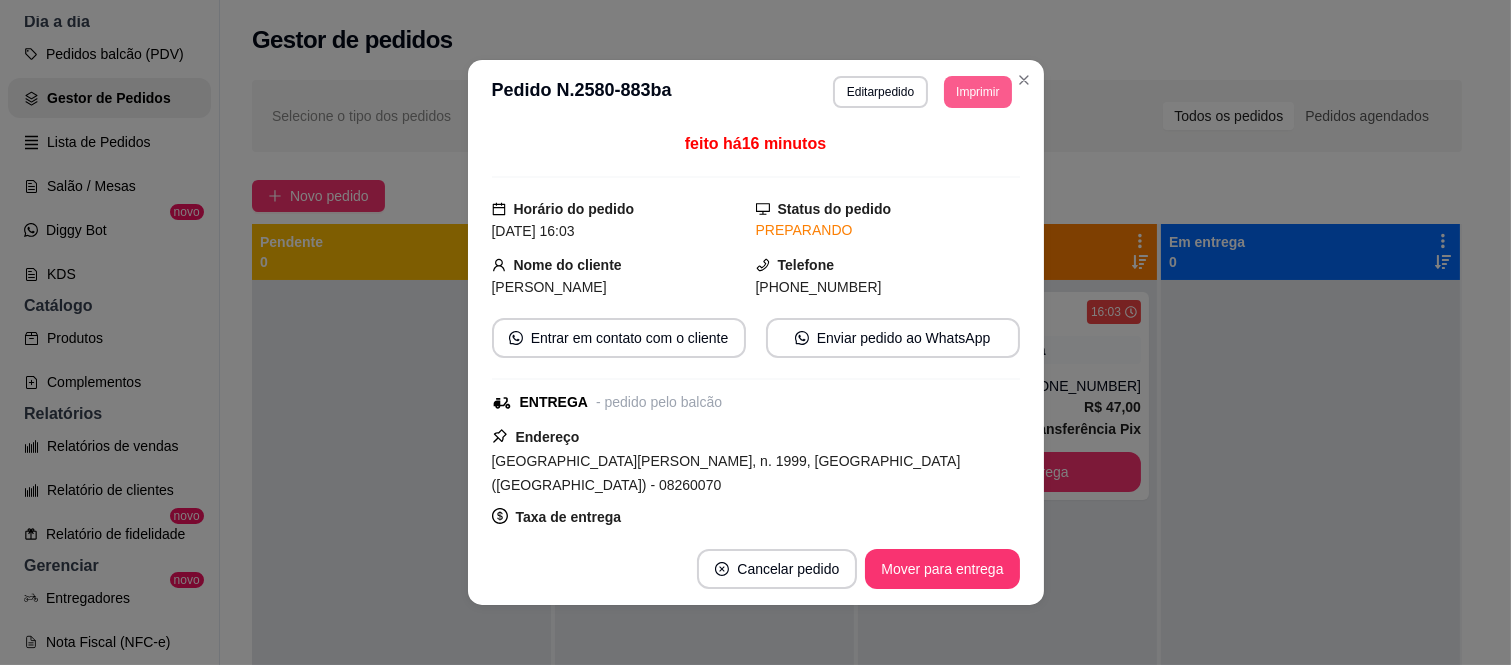 click on "Imprimir" at bounding box center (977, 92) 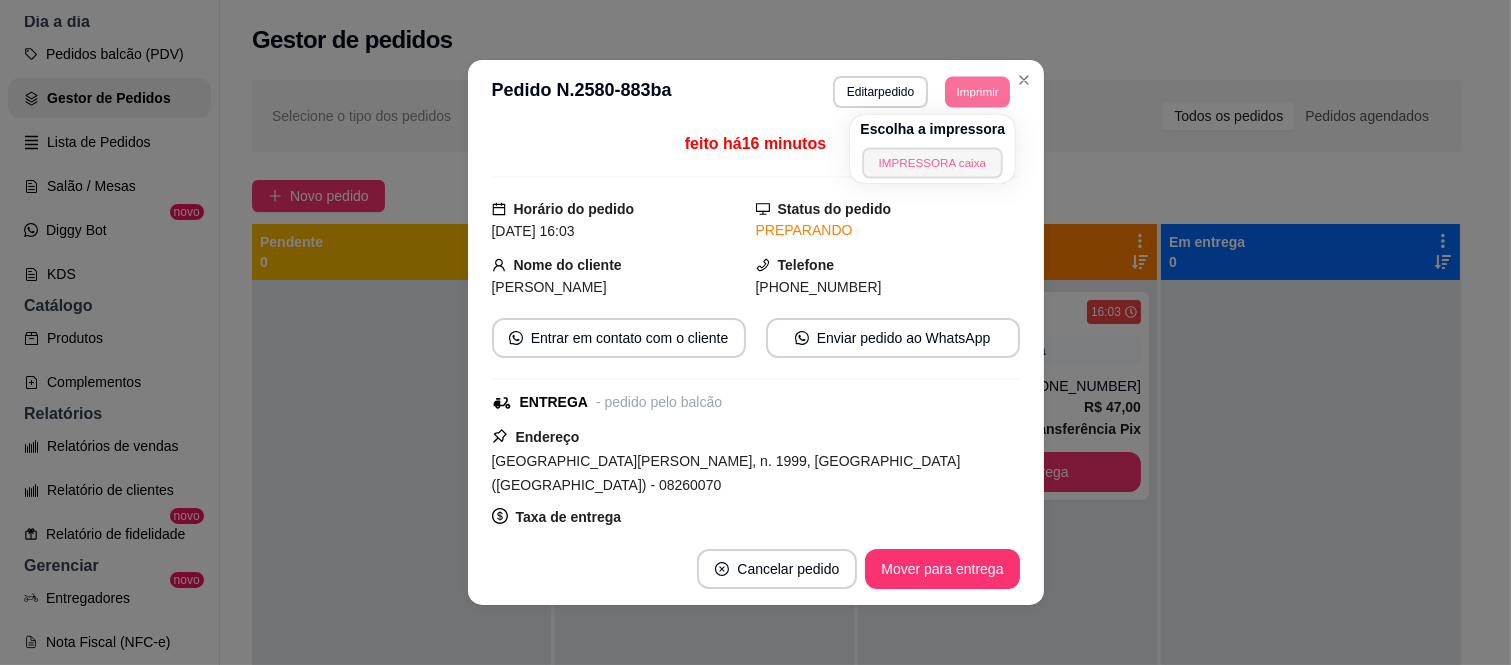 click on "IMPRESSORA caixa" at bounding box center [933, 162] 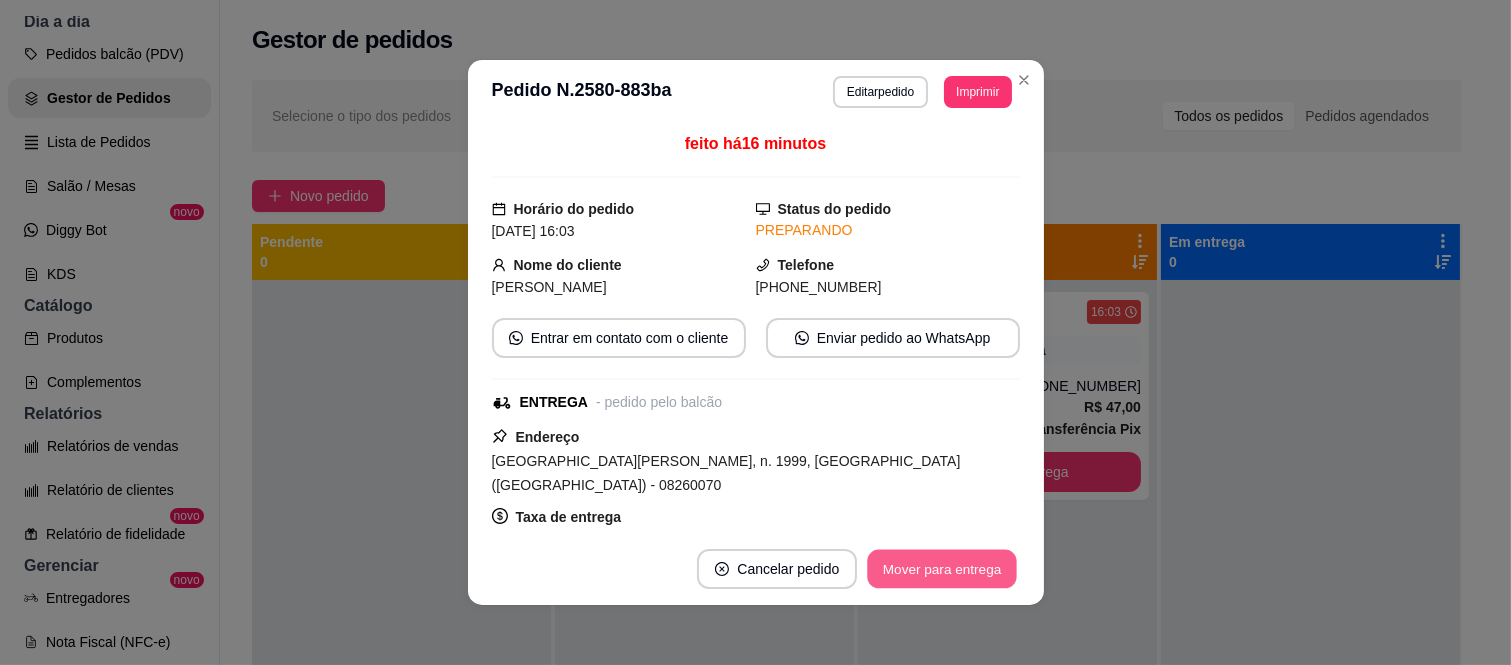 click on "Mover para entrega" at bounding box center (943, 569) 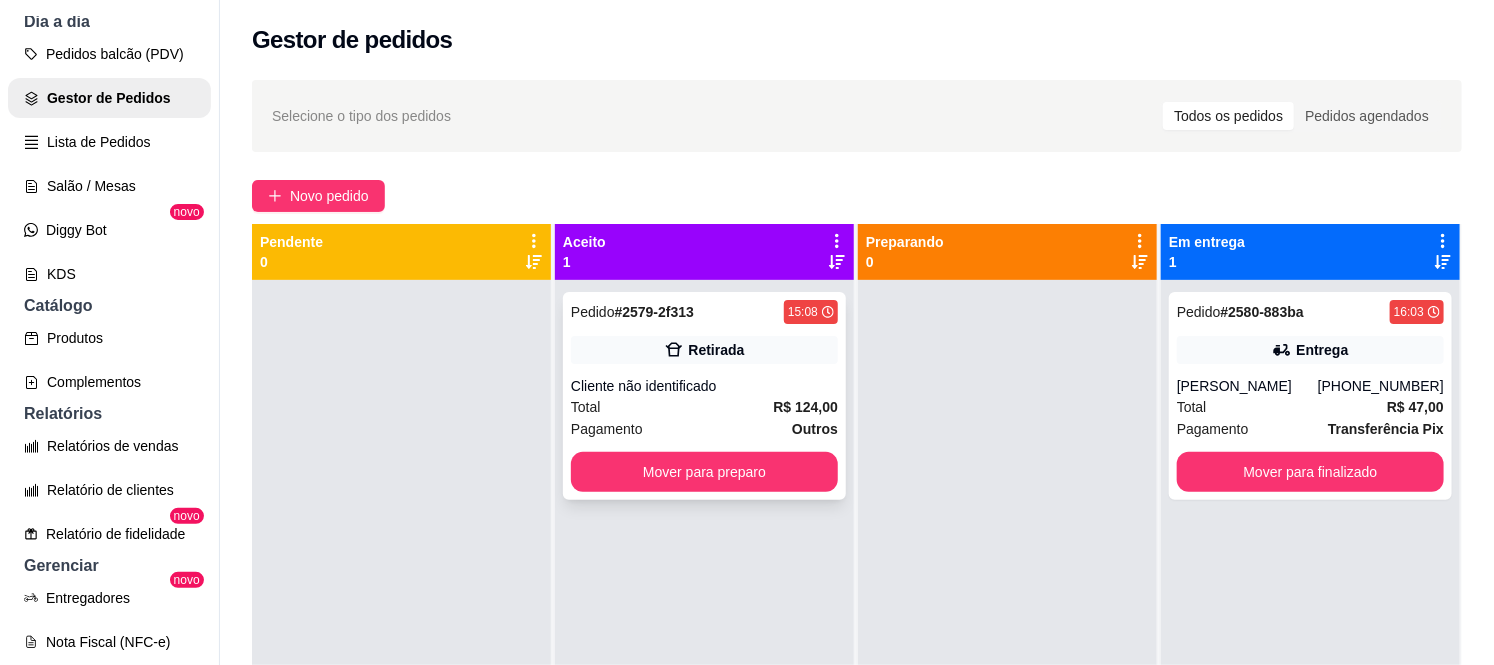 click on "Cliente não identificado" at bounding box center (704, 386) 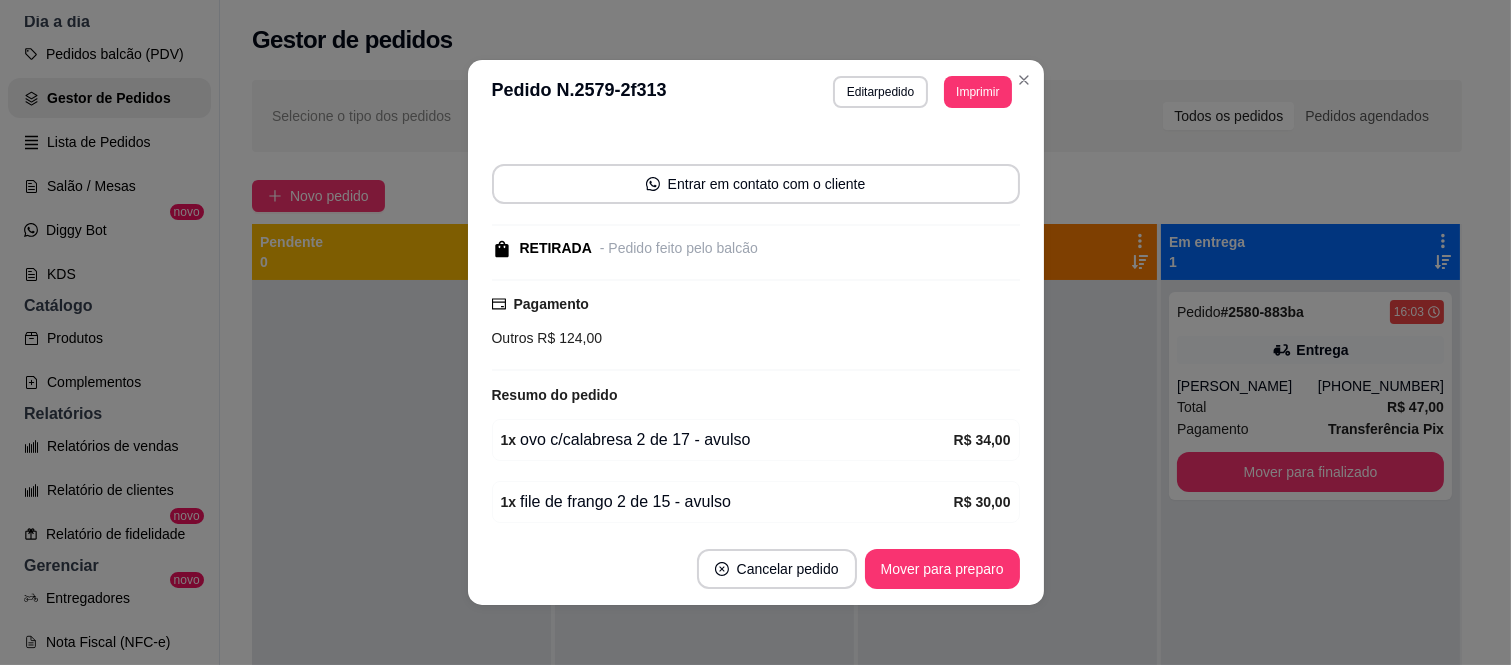 scroll, scrollTop: 312, scrollLeft: 0, axis: vertical 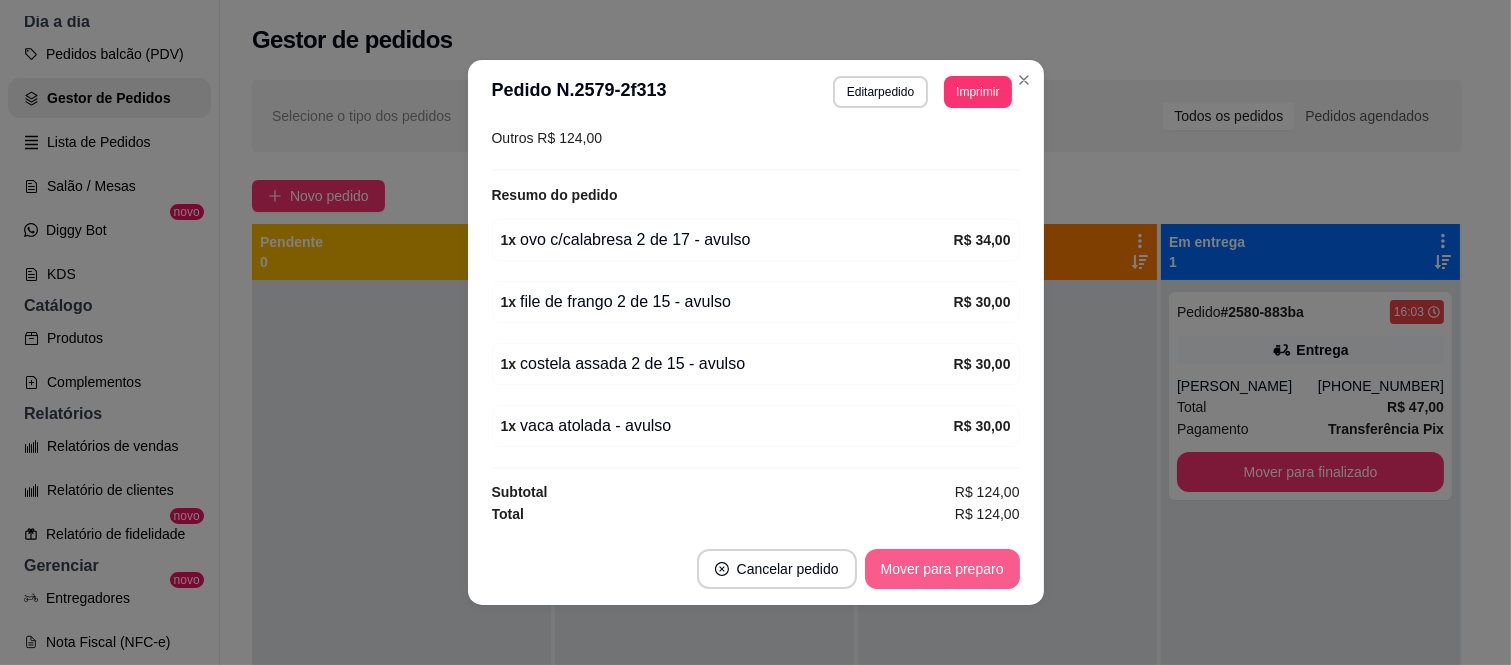 click on "Mover para preparo" at bounding box center (942, 569) 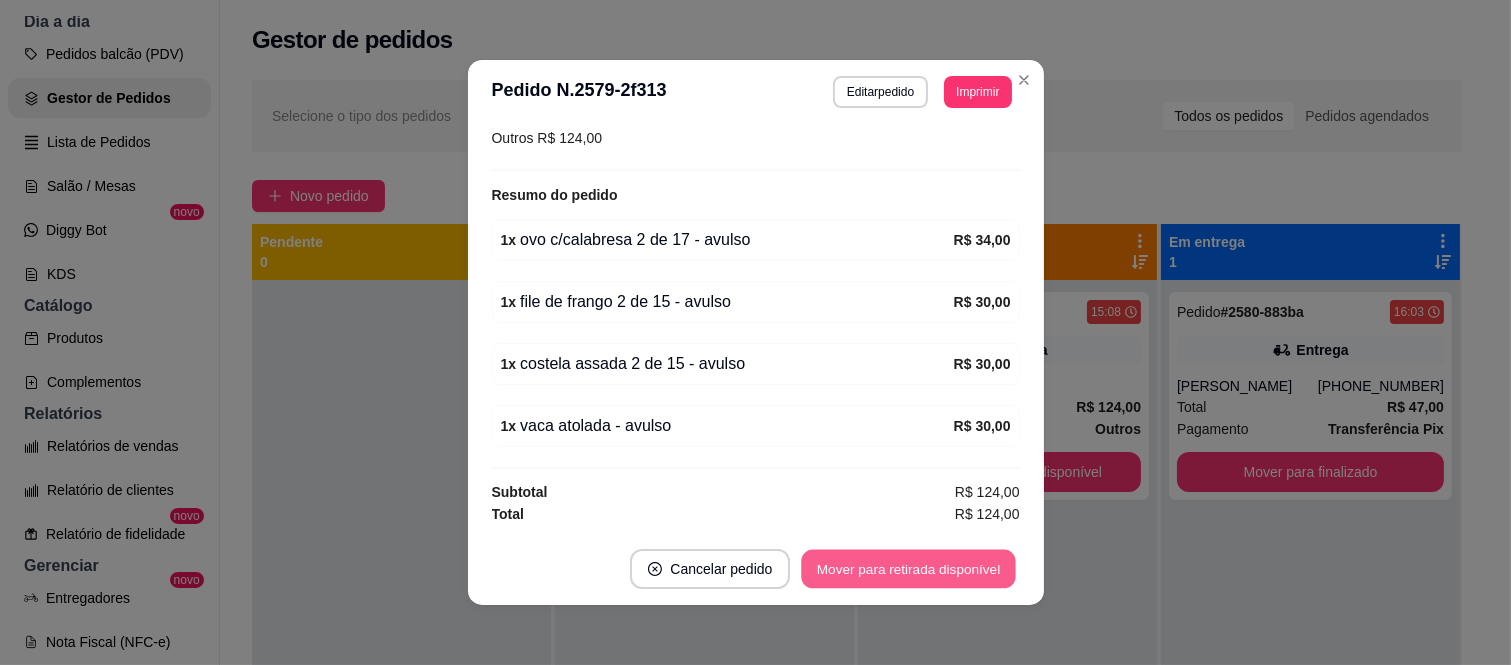 click on "Mover para retirada disponível" at bounding box center (909, 569) 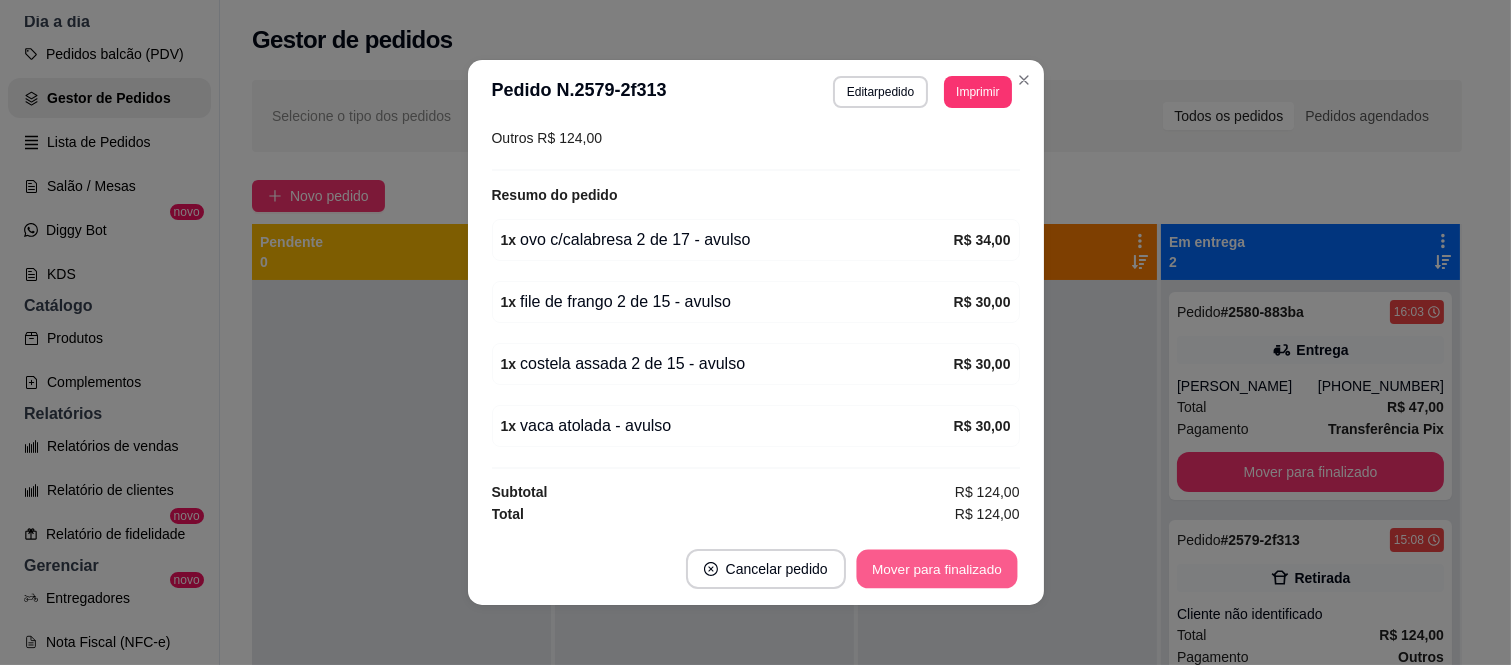 click on "Mover para finalizado" at bounding box center [936, 569] 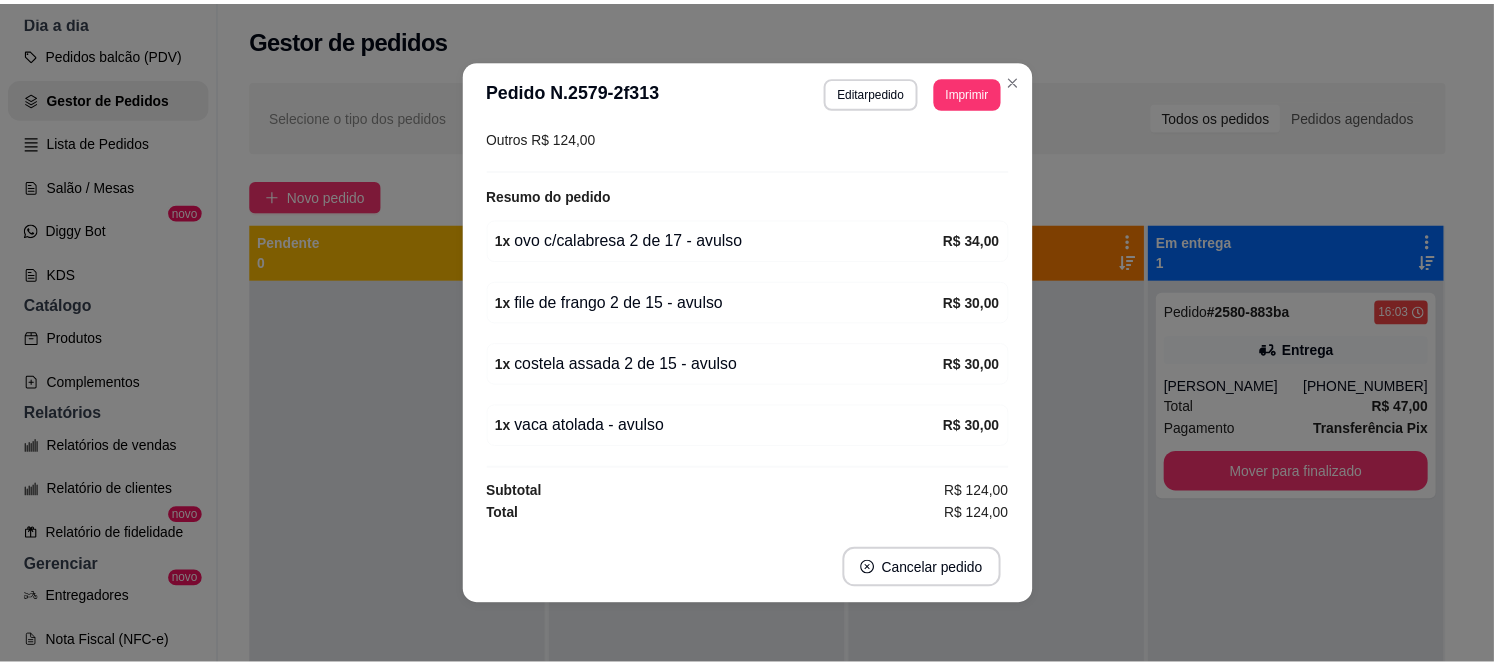 scroll, scrollTop: 226, scrollLeft: 0, axis: vertical 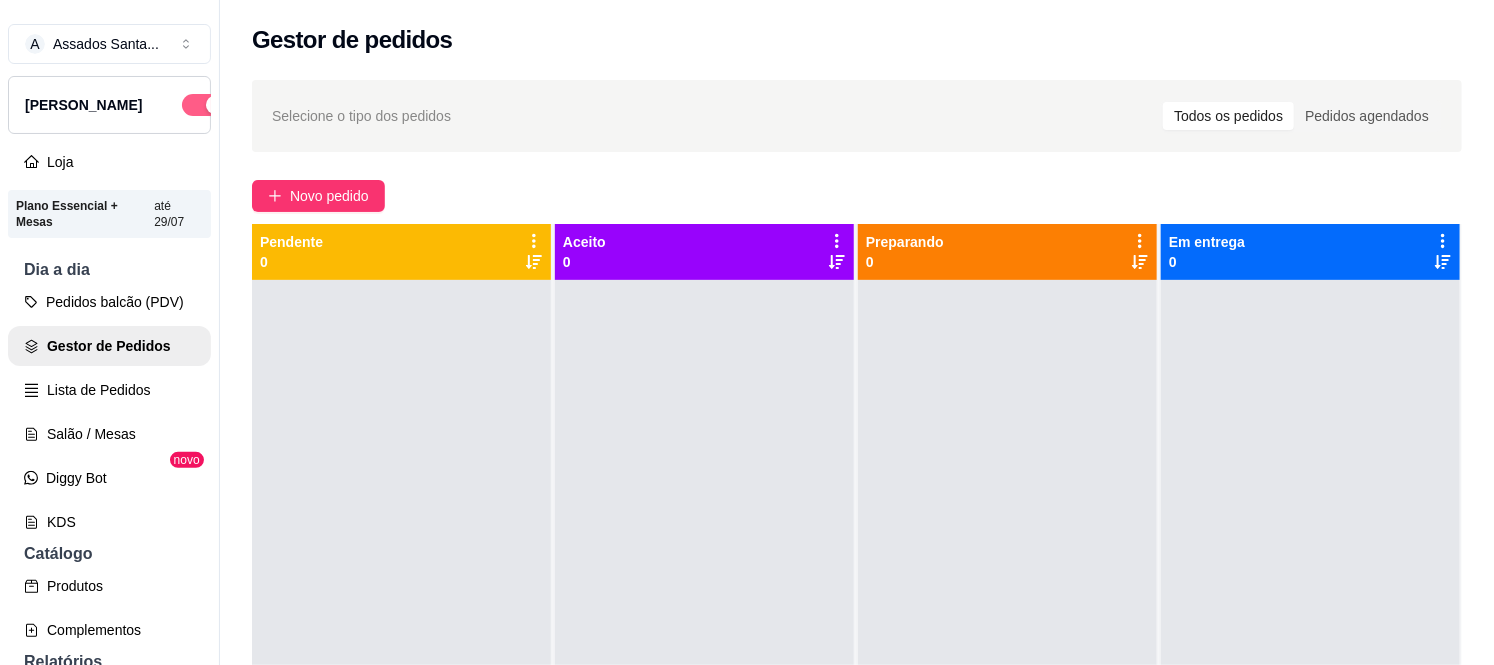 click at bounding box center (204, 105) 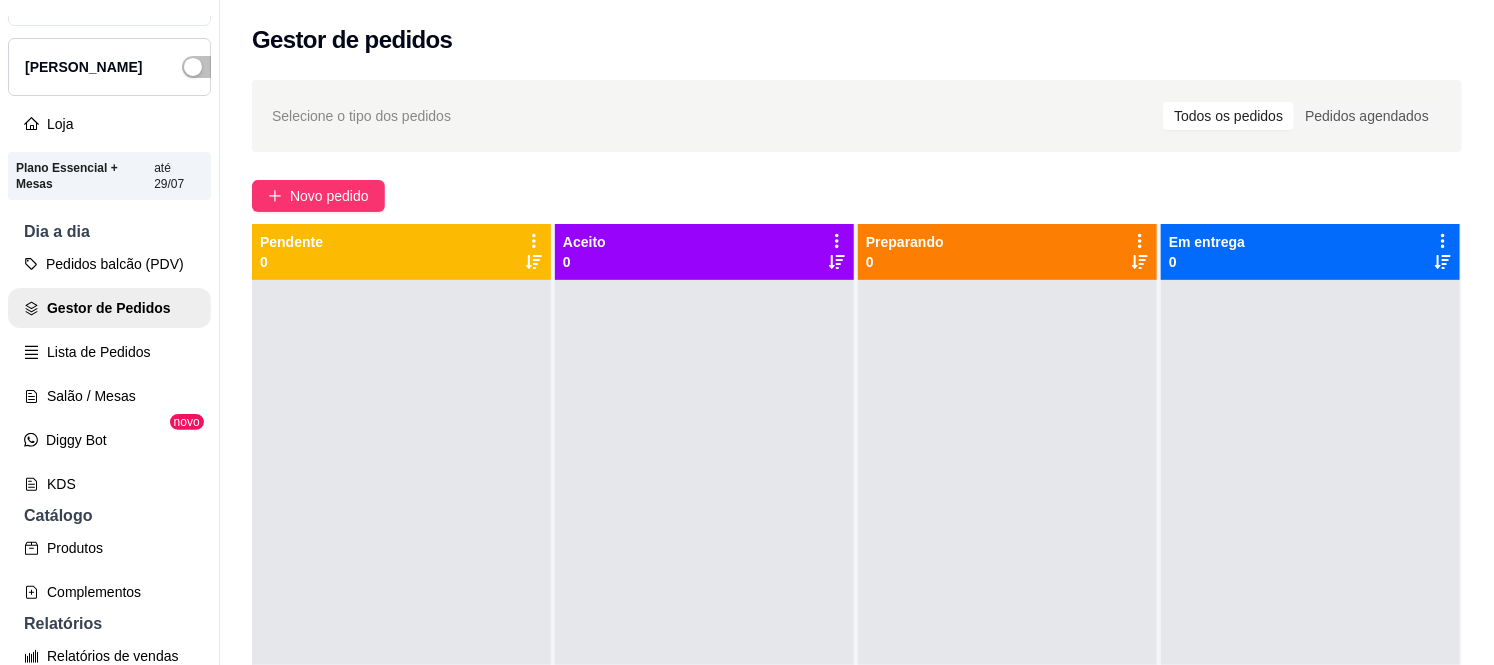scroll, scrollTop: 0, scrollLeft: 0, axis: both 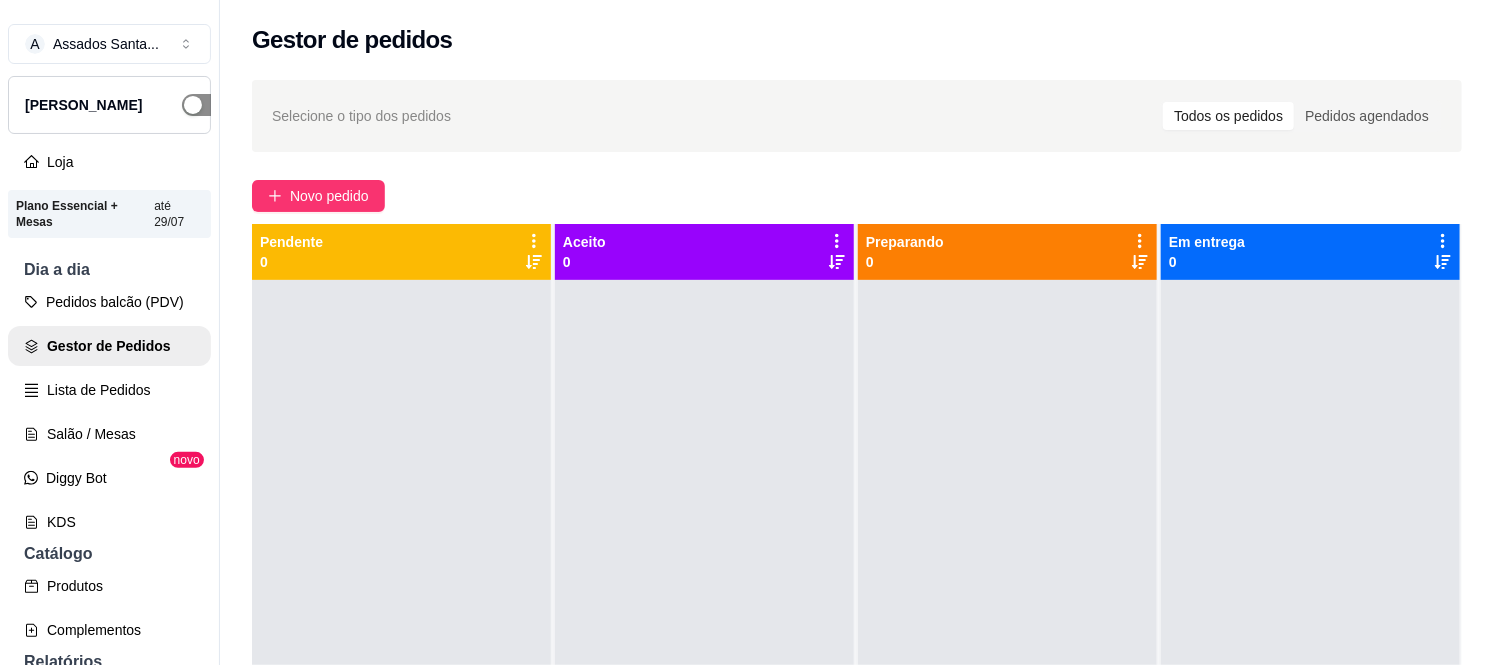 click at bounding box center (204, 105) 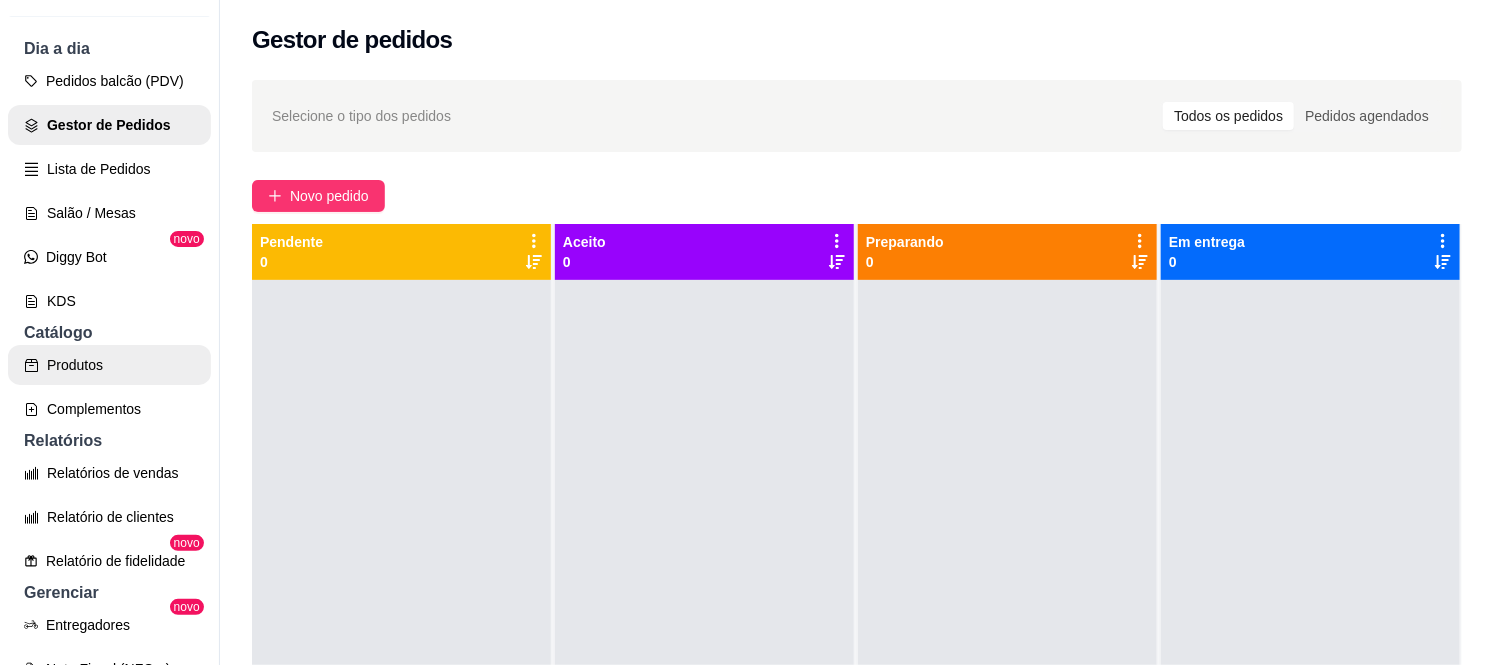 scroll, scrollTop: 222, scrollLeft: 0, axis: vertical 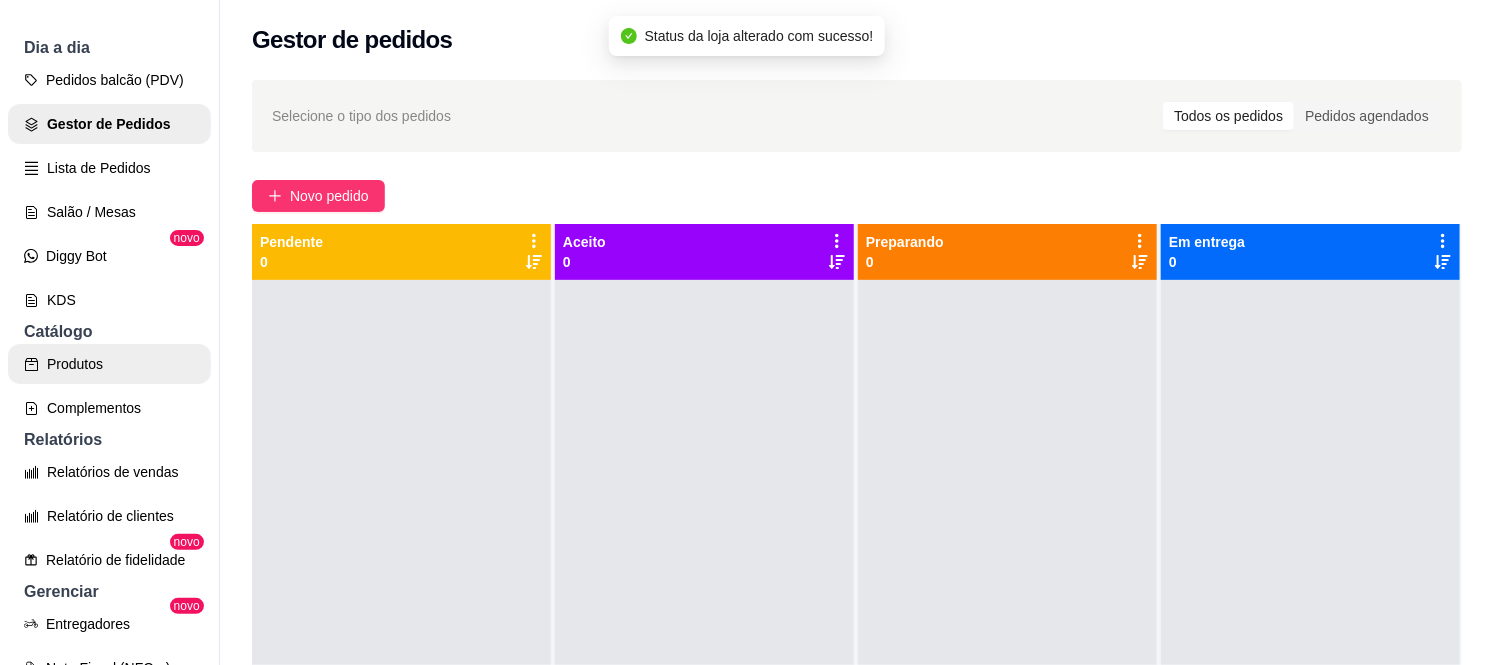 click on "Produtos" at bounding box center [109, 364] 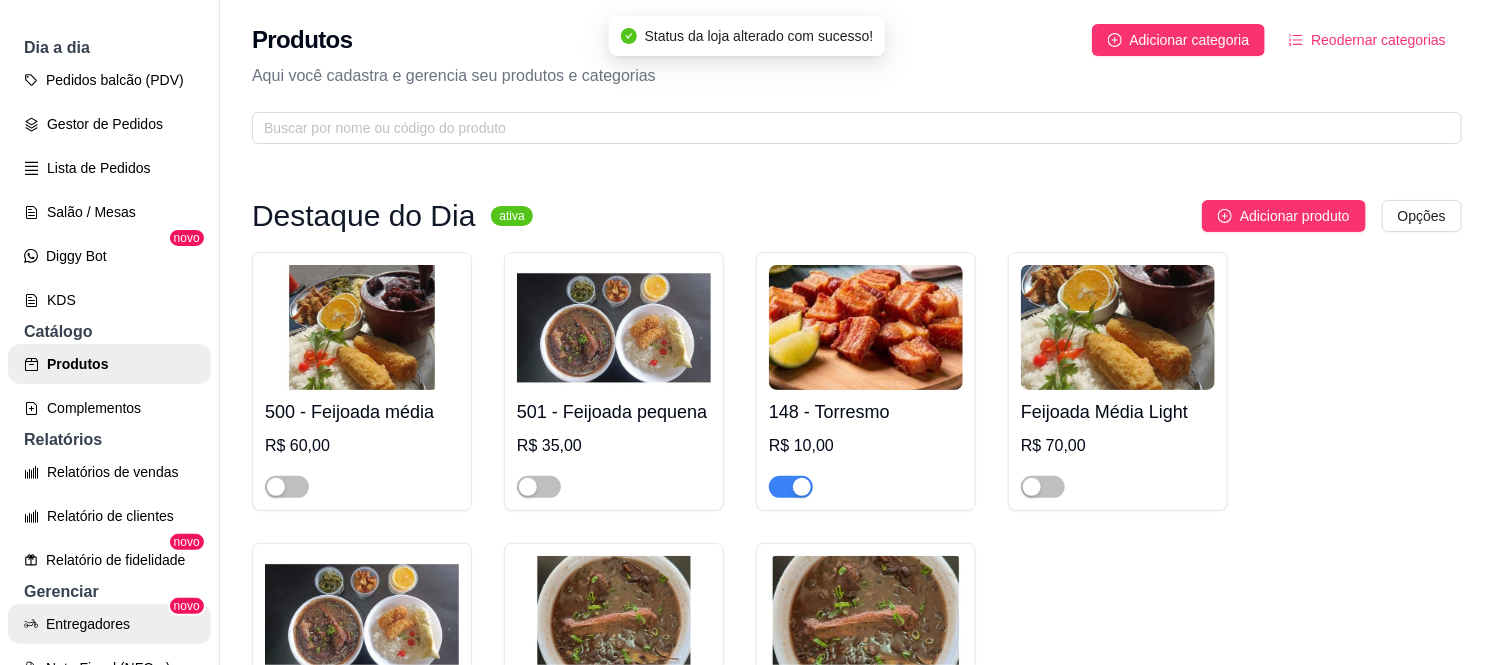 scroll, scrollTop: 444, scrollLeft: 0, axis: vertical 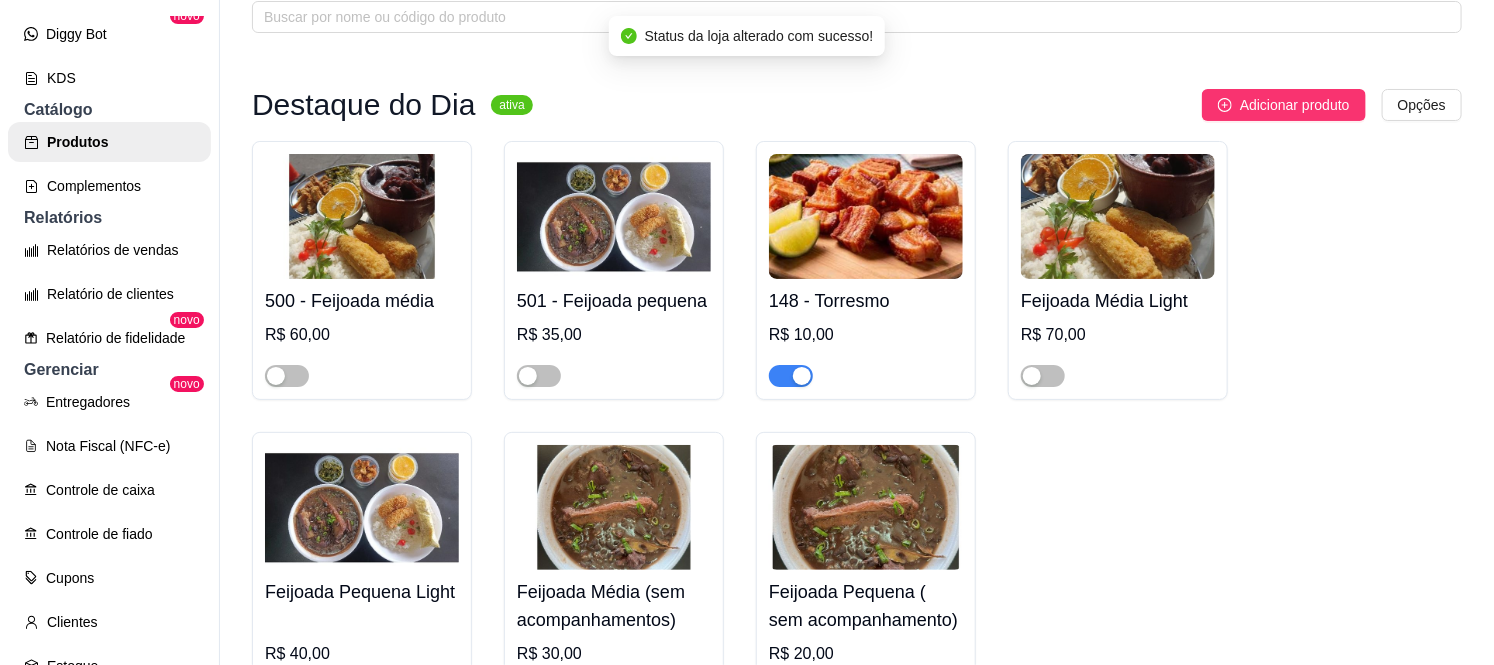 click at bounding box center (791, 376) 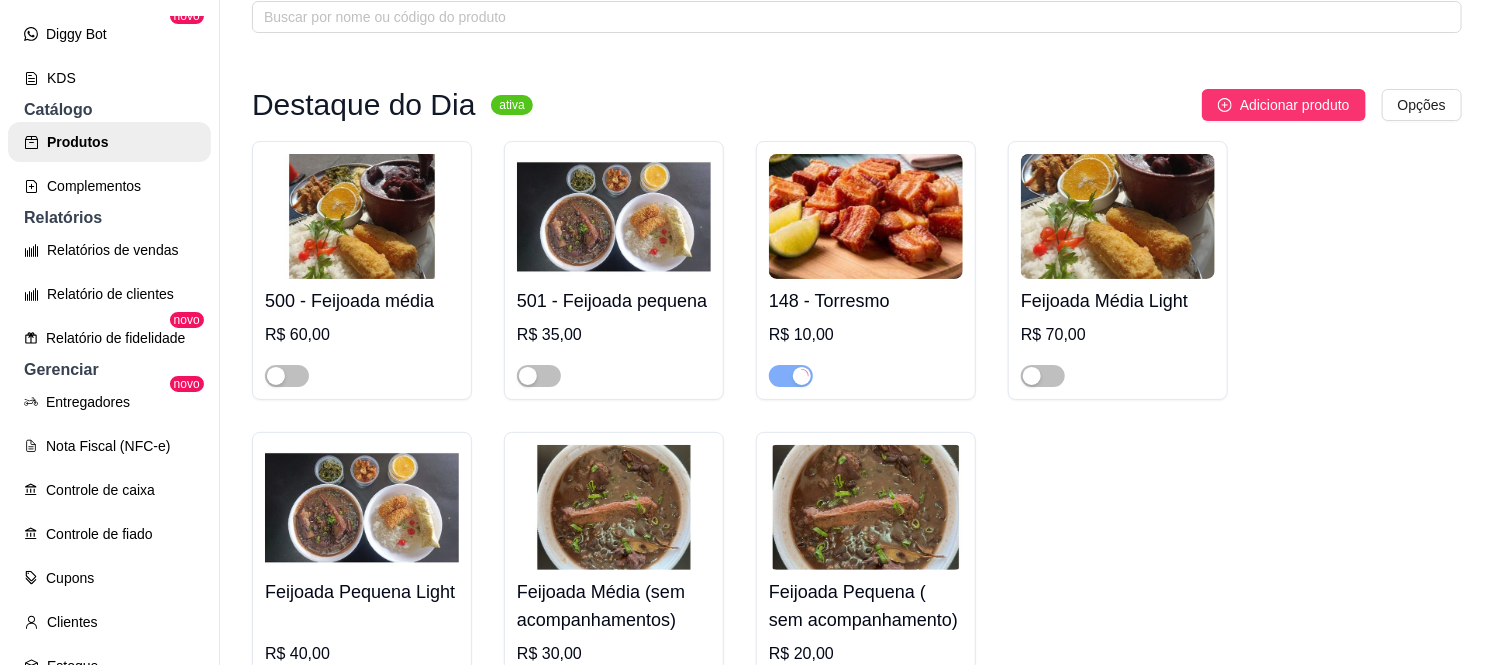 click on "R$ 60,00" at bounding box center (362, 335) 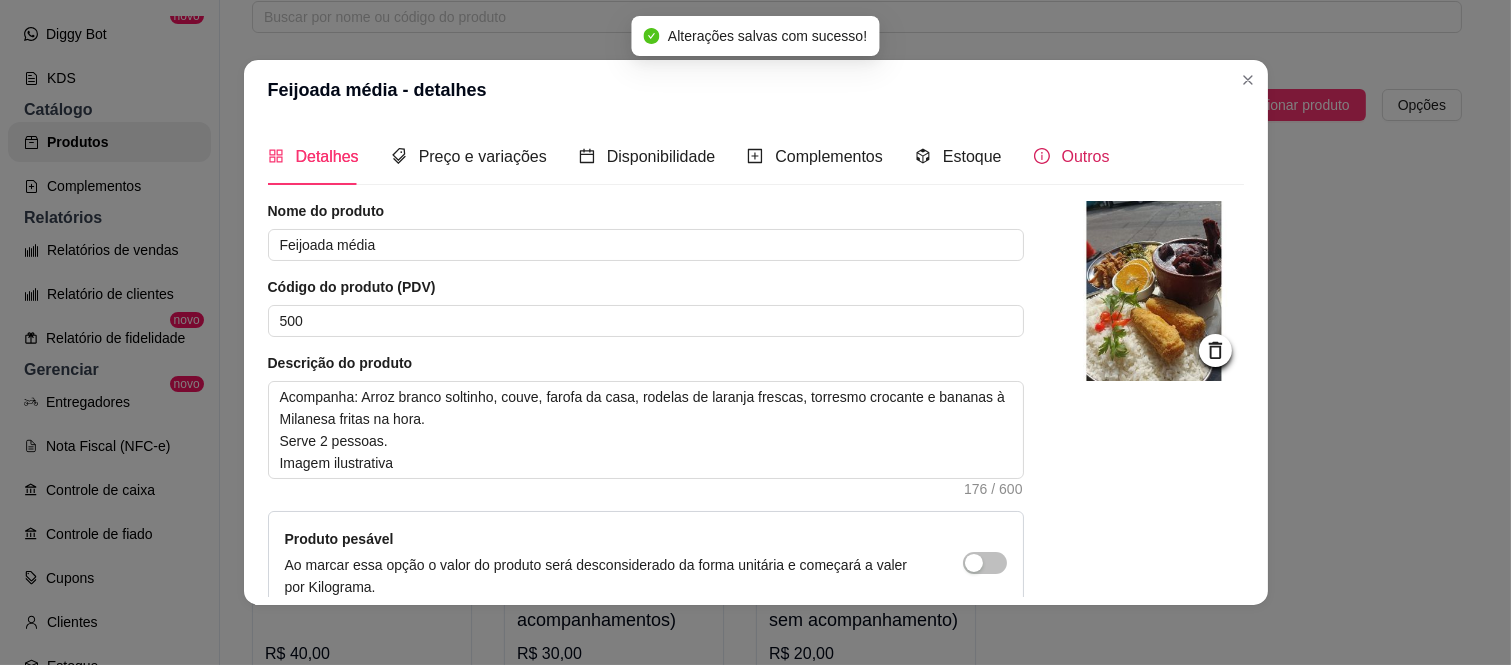 click on "Outros" at bounding box center (1086, 156) 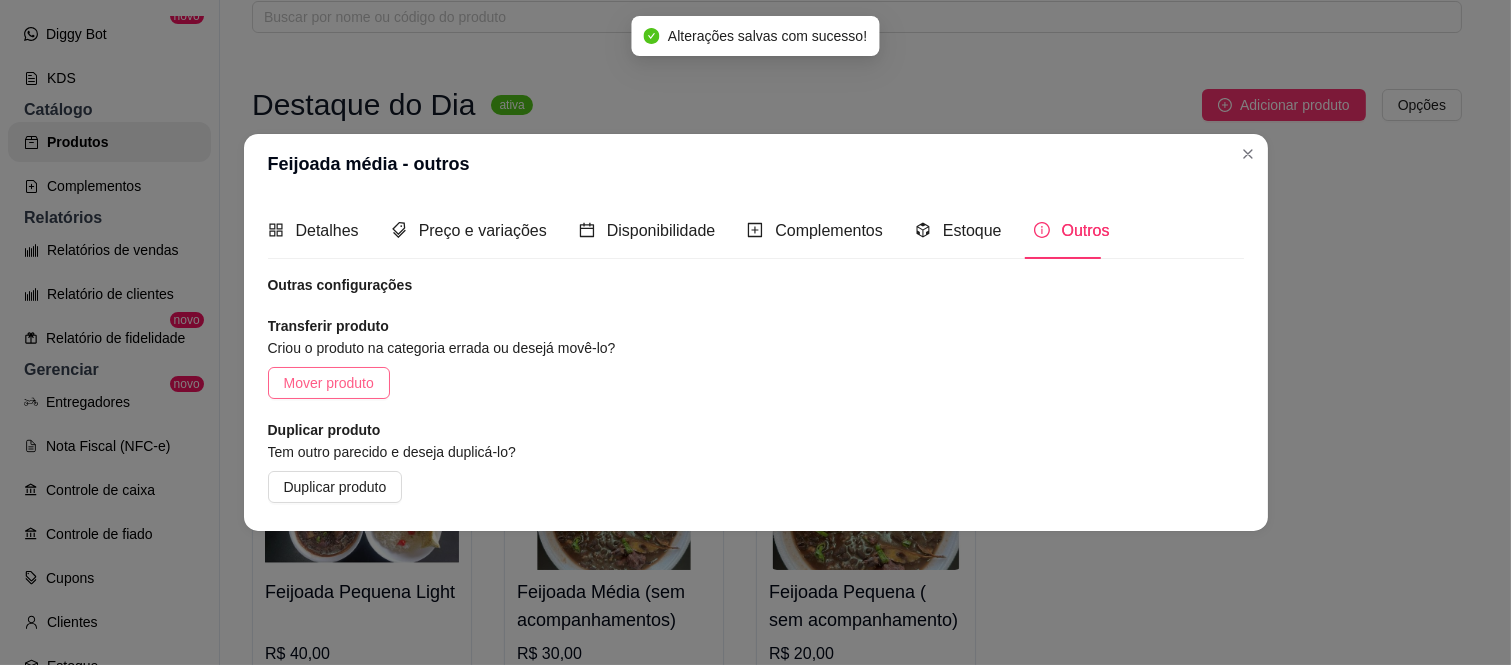 click on "Mover produto" at bounding box center (329, 383) 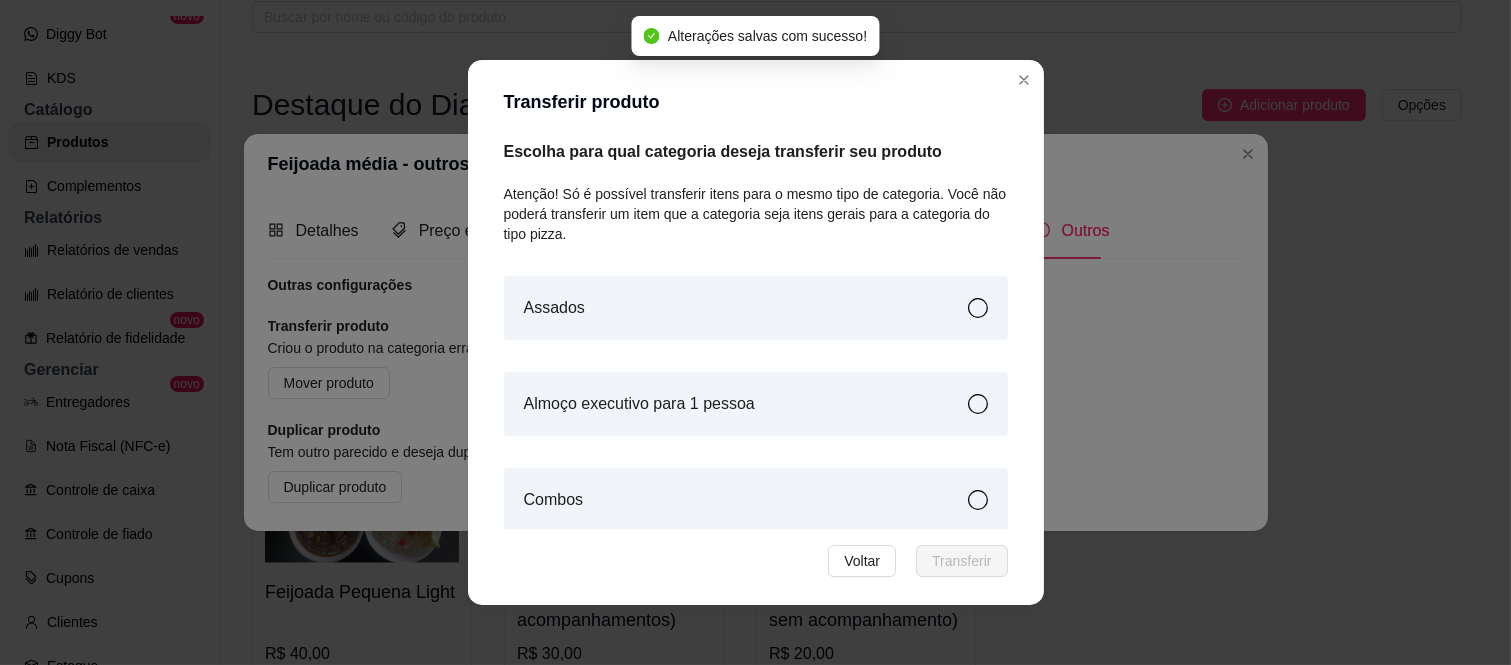 click on "Almoço executivo para 1 pessoa" at bounding box center [756, 404] 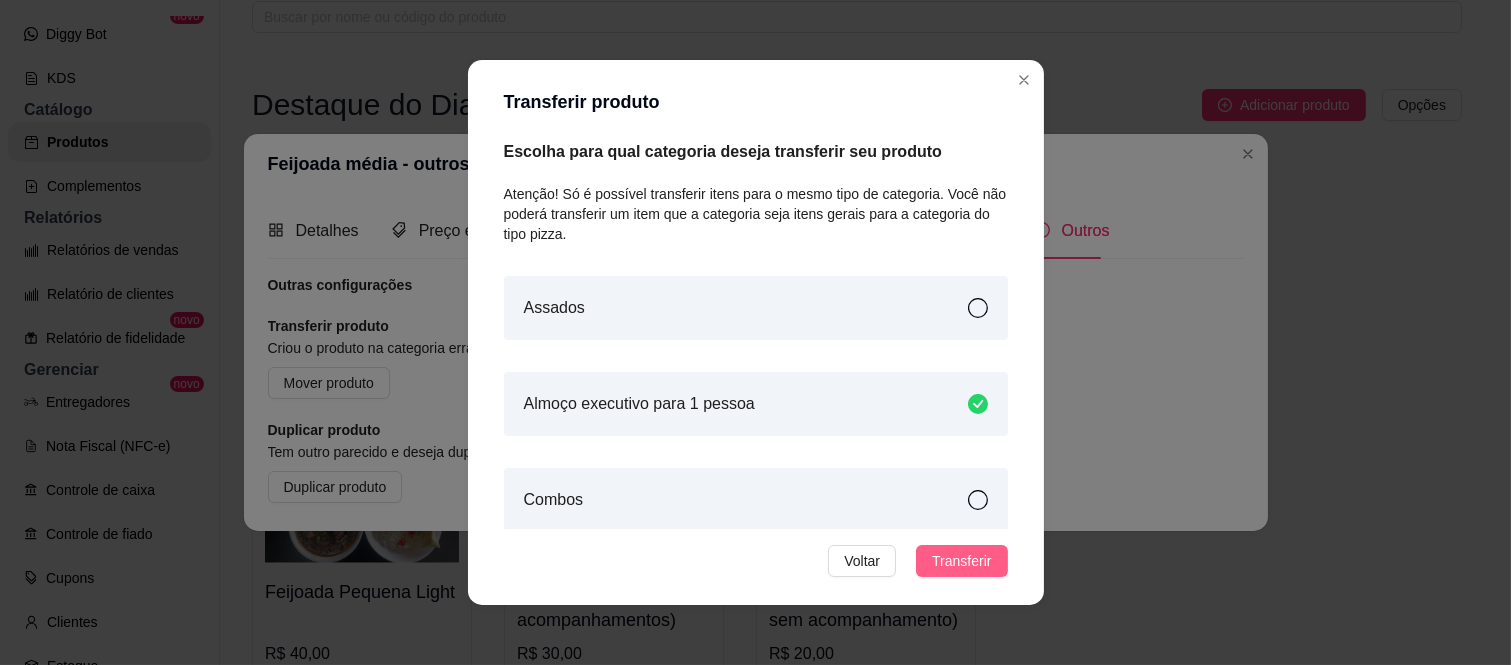 click on "Transferir" at bounding box center (961, 561) 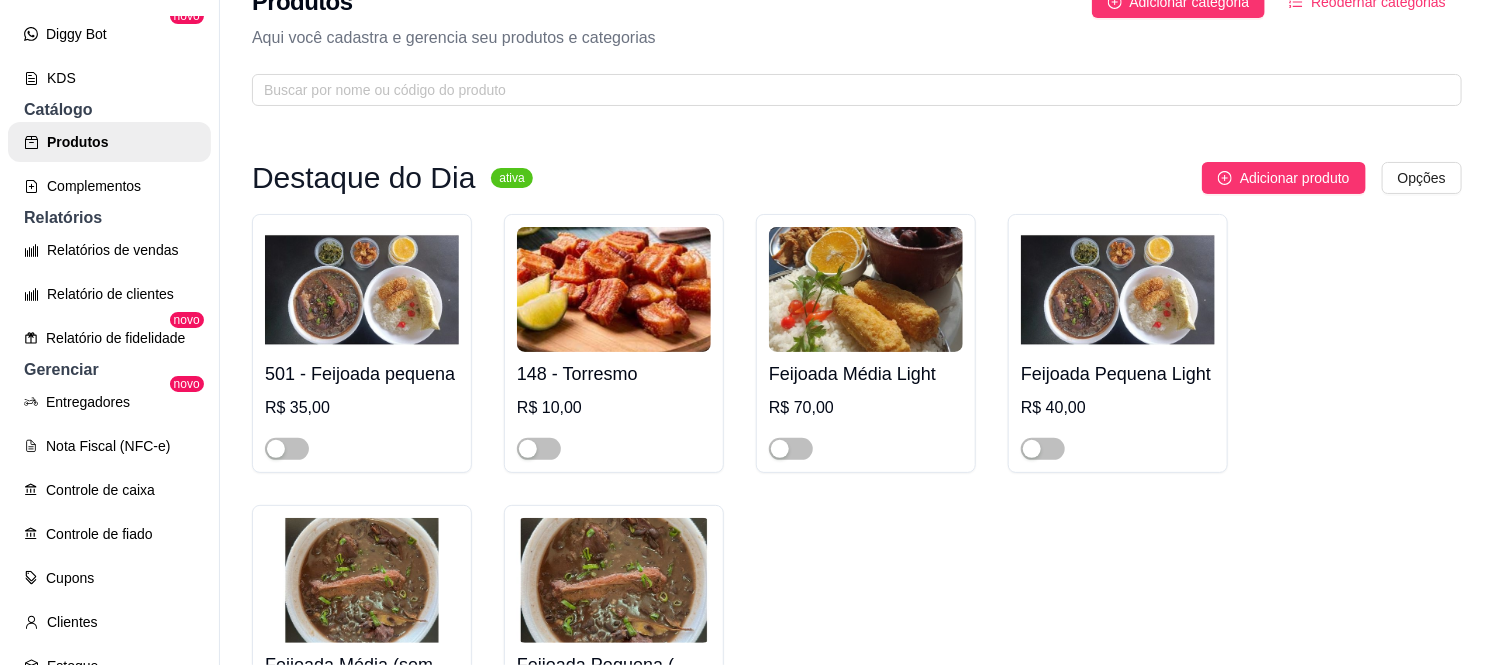 scroll, scrollTop: 0, scrollLeft: 0, axis: both 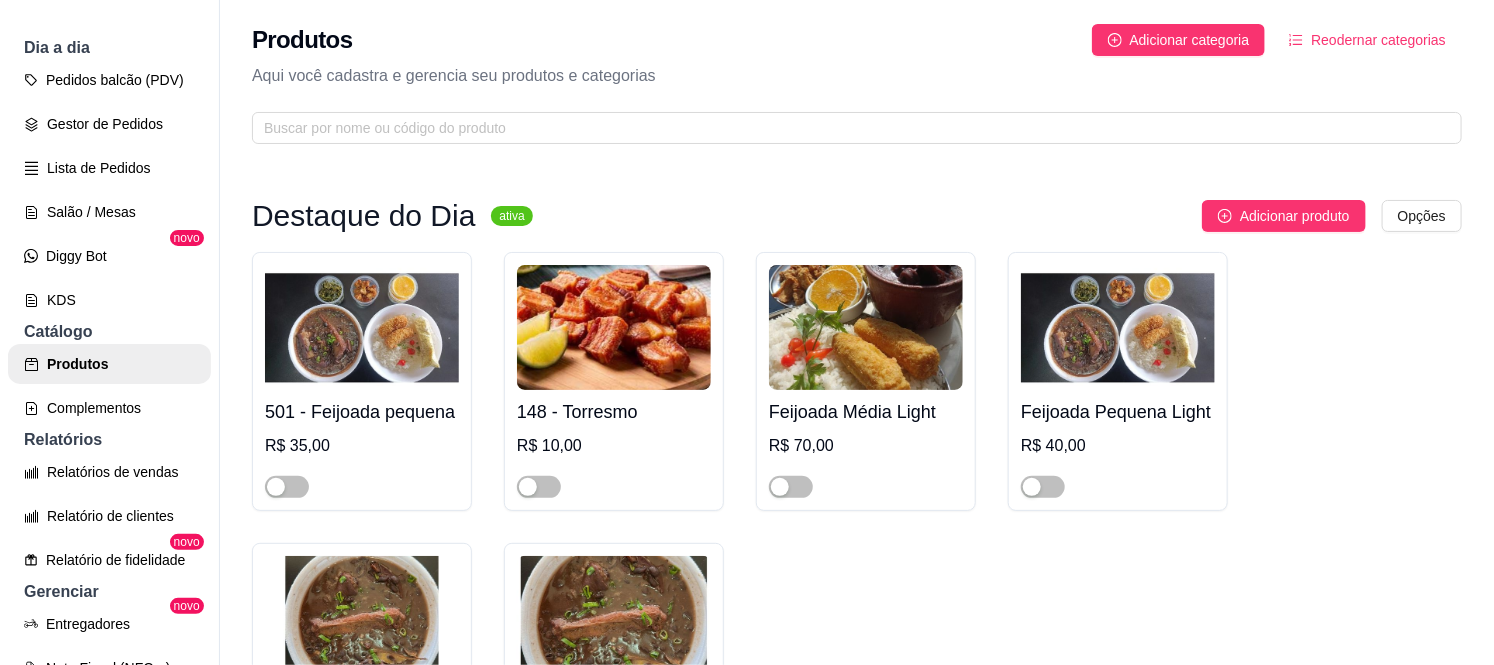 click on "501 - Feijoada pequena    R$ 35,00" at bounding box center [362, 444] 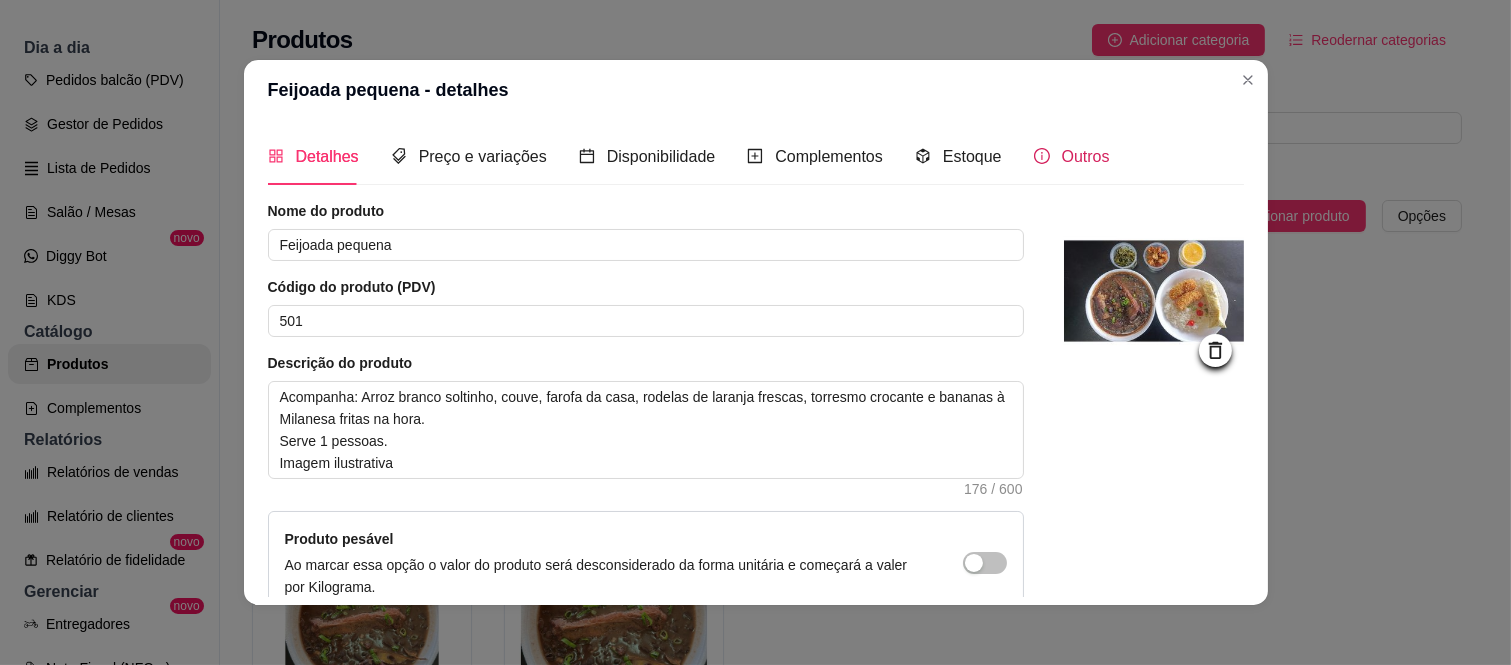 click on "Outros" at bounding box center (1086, 156) 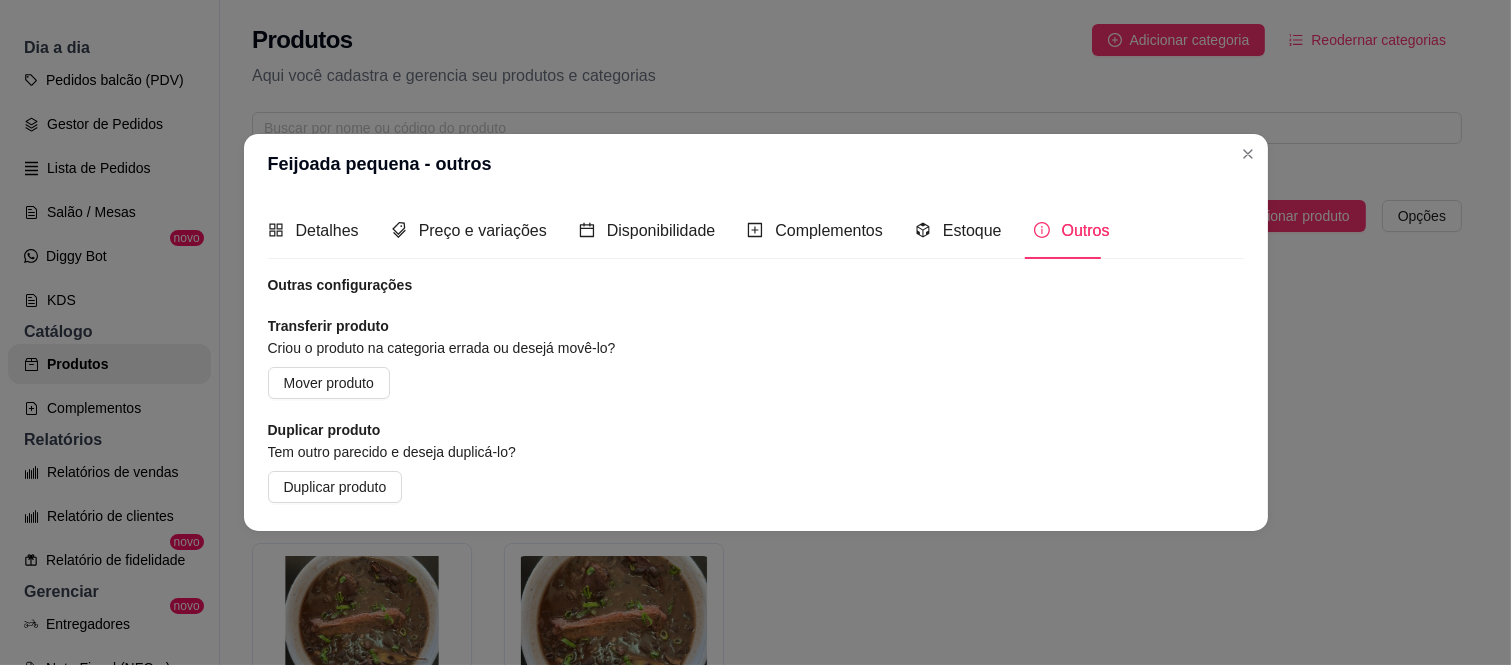 click on "Transferir produto Criou o produto na categoria errada ou desejá movê-lo? Mover produto" at bounding box center [556, 357] 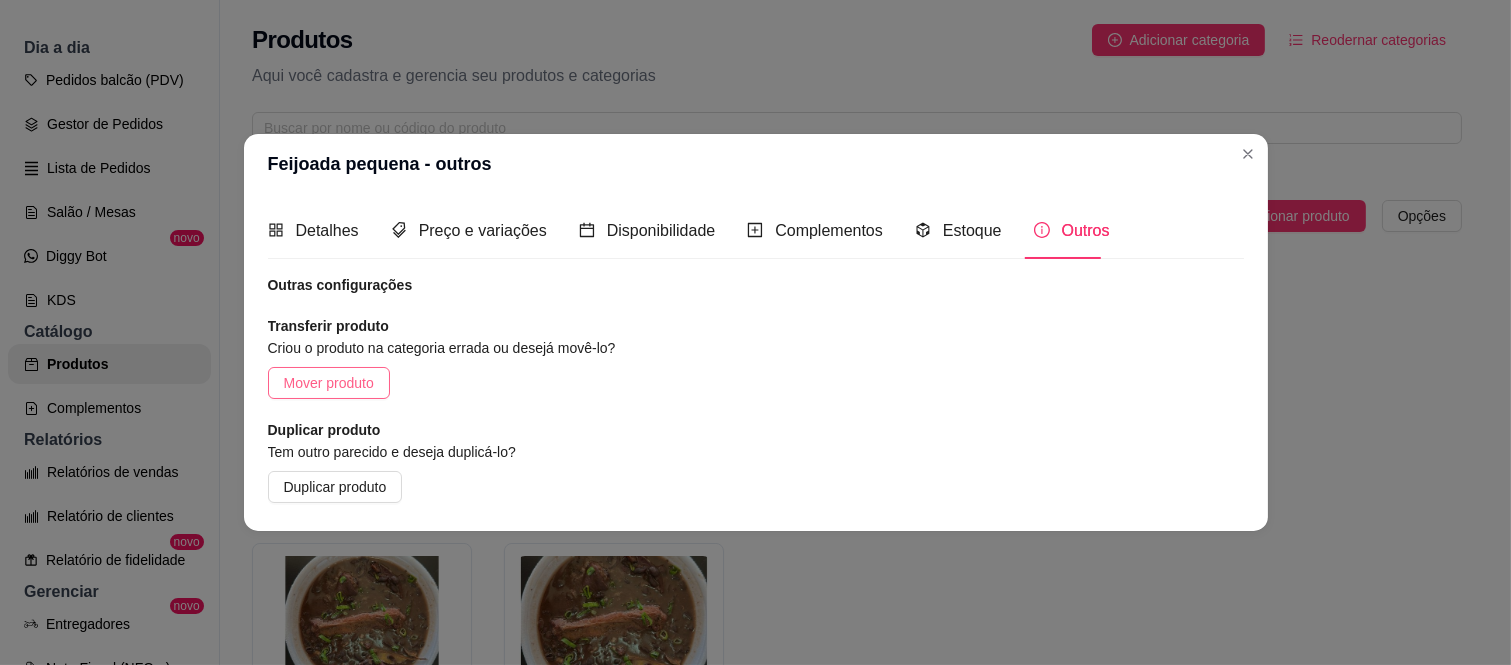 click on "Mover produto" at bounding box center [329, 383] 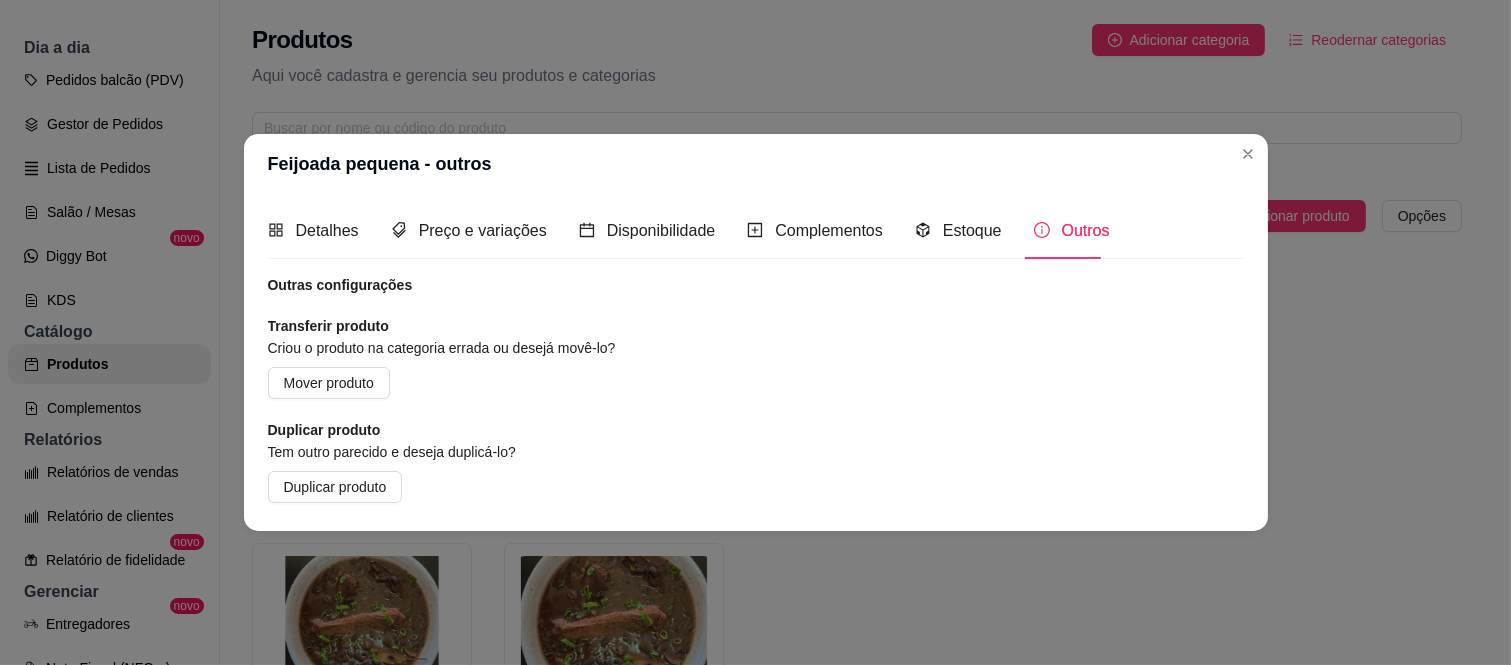 click on "Assados" at bounding box center [756, 308] 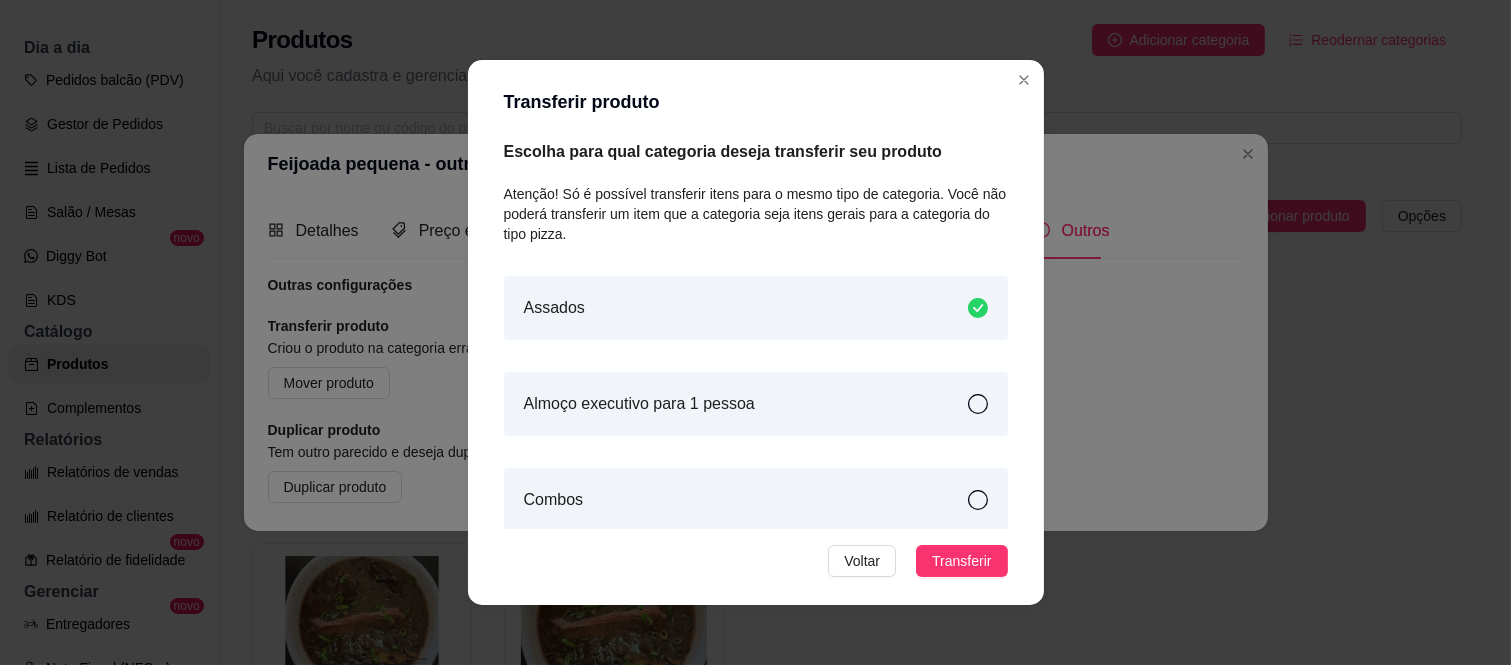 click on "Almoço executivo para 1 pessoa" at bounding box center [756, 404] 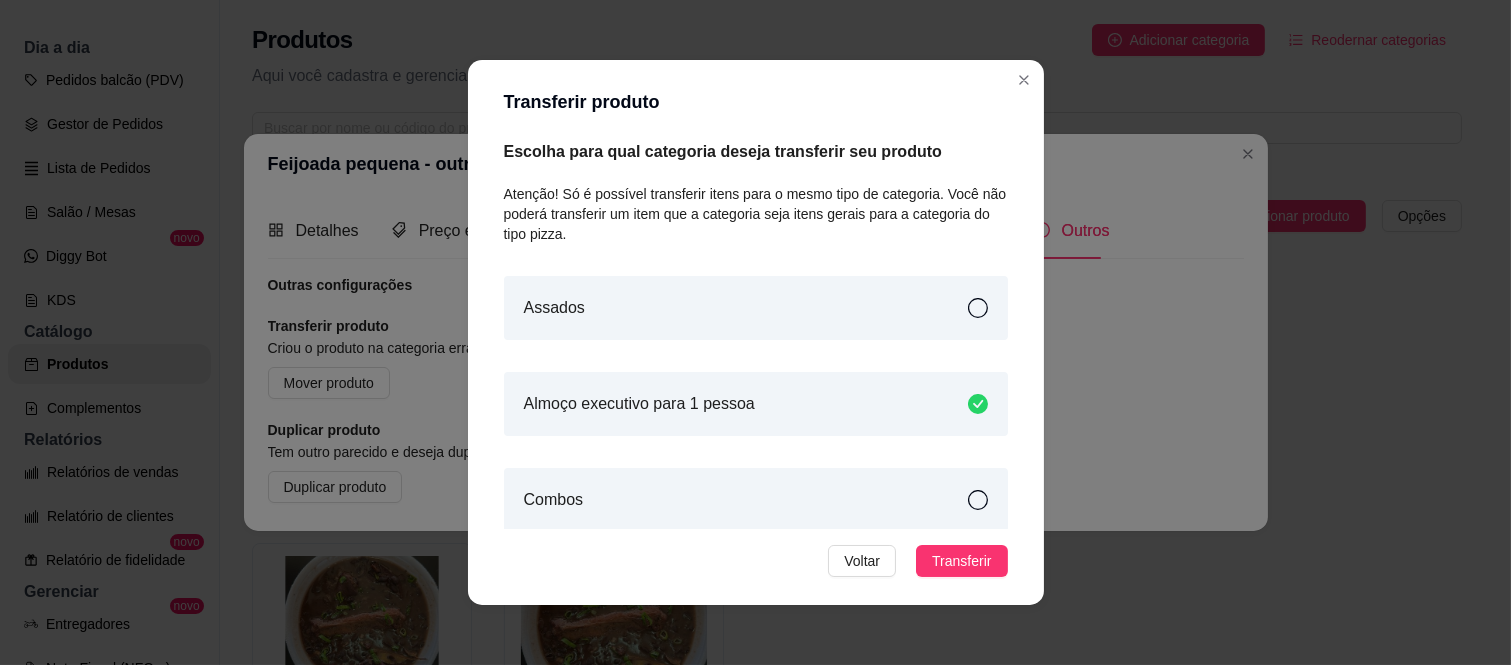 click on "Assados" at bounding box center [756, 308] 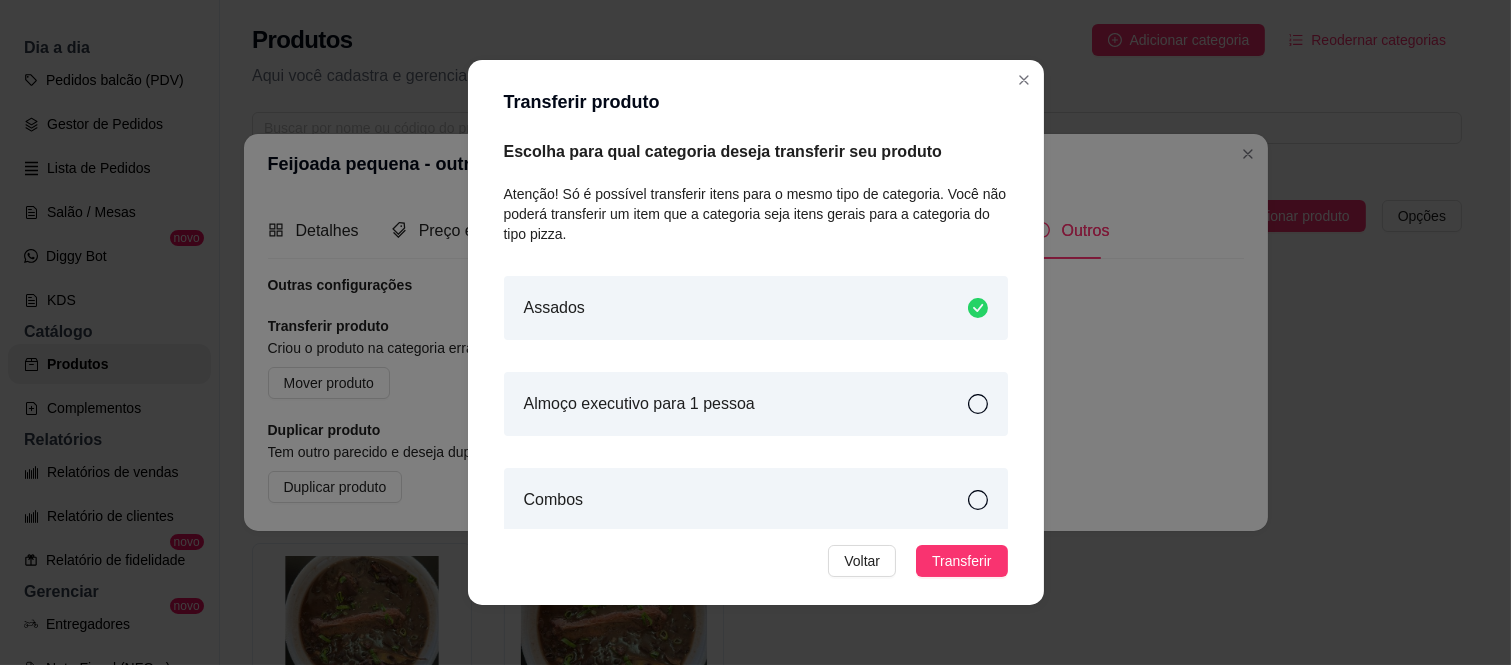 click on "Almoço executivo para 1 pessoa" at bounding box center (756, 404) 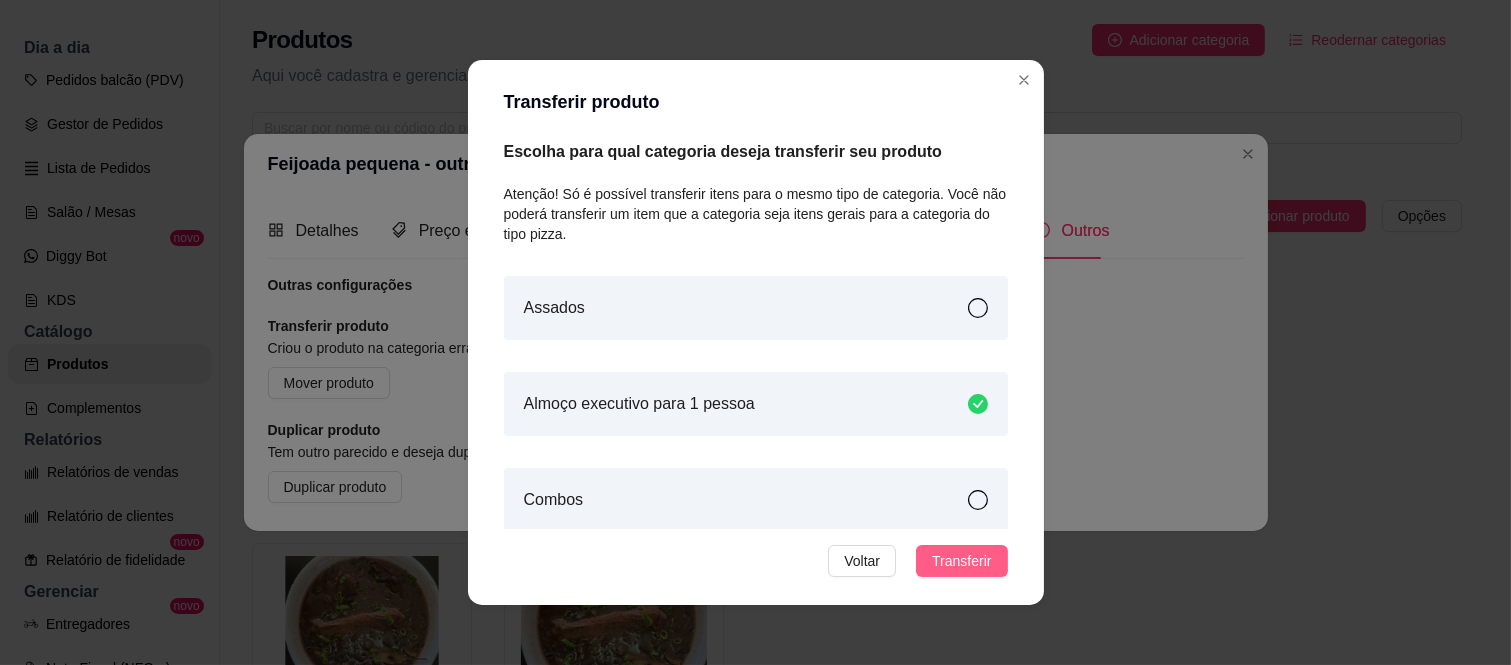 click on "Transferir" at bounding box center (961, 561) 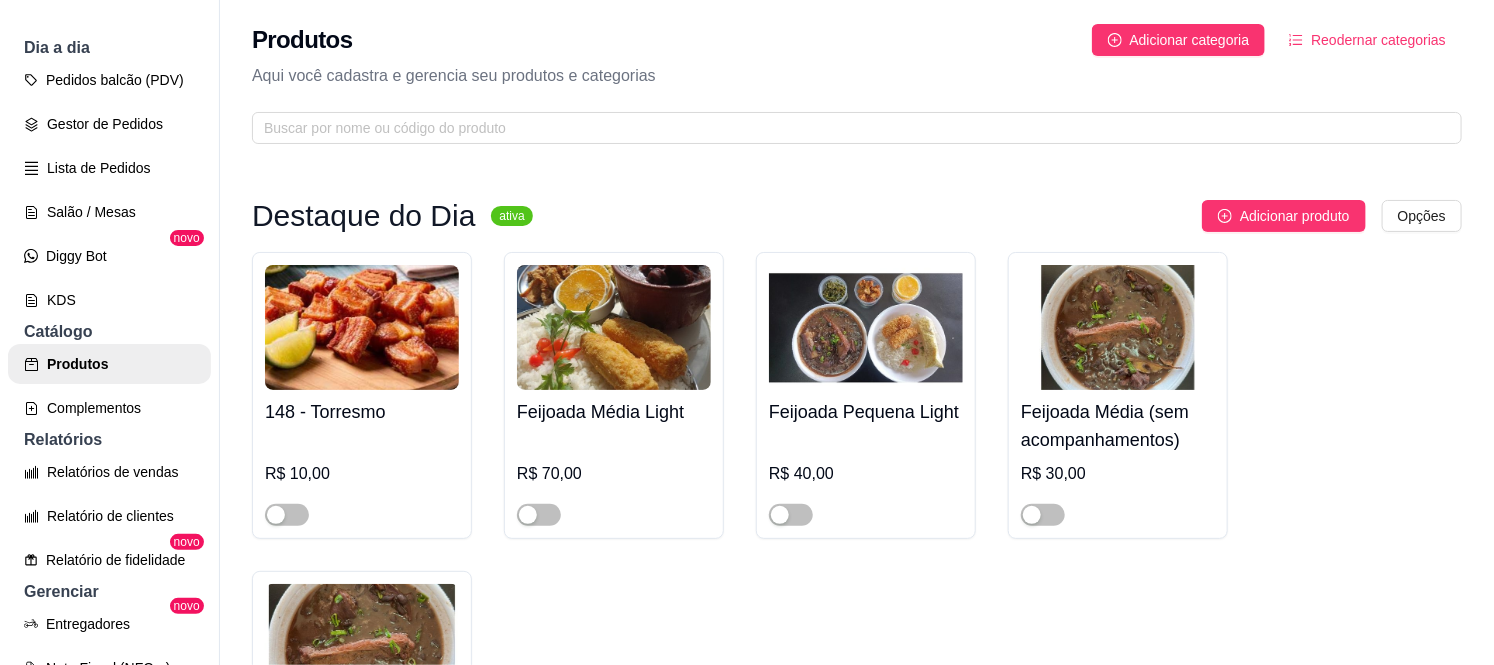 click on "148 - Torresmo    R$ 10,00" at bounding box center [362, 458] 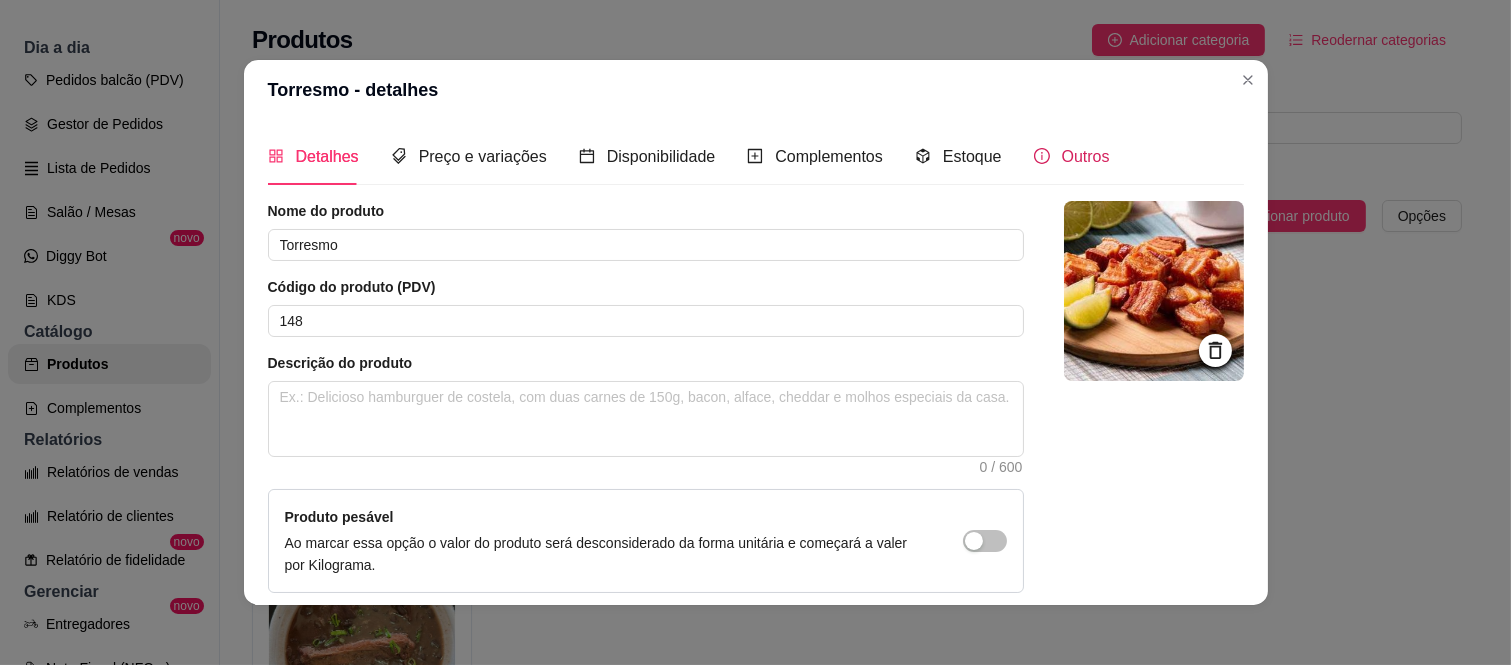 click on "Outros" at bounding box center (1086, 156) 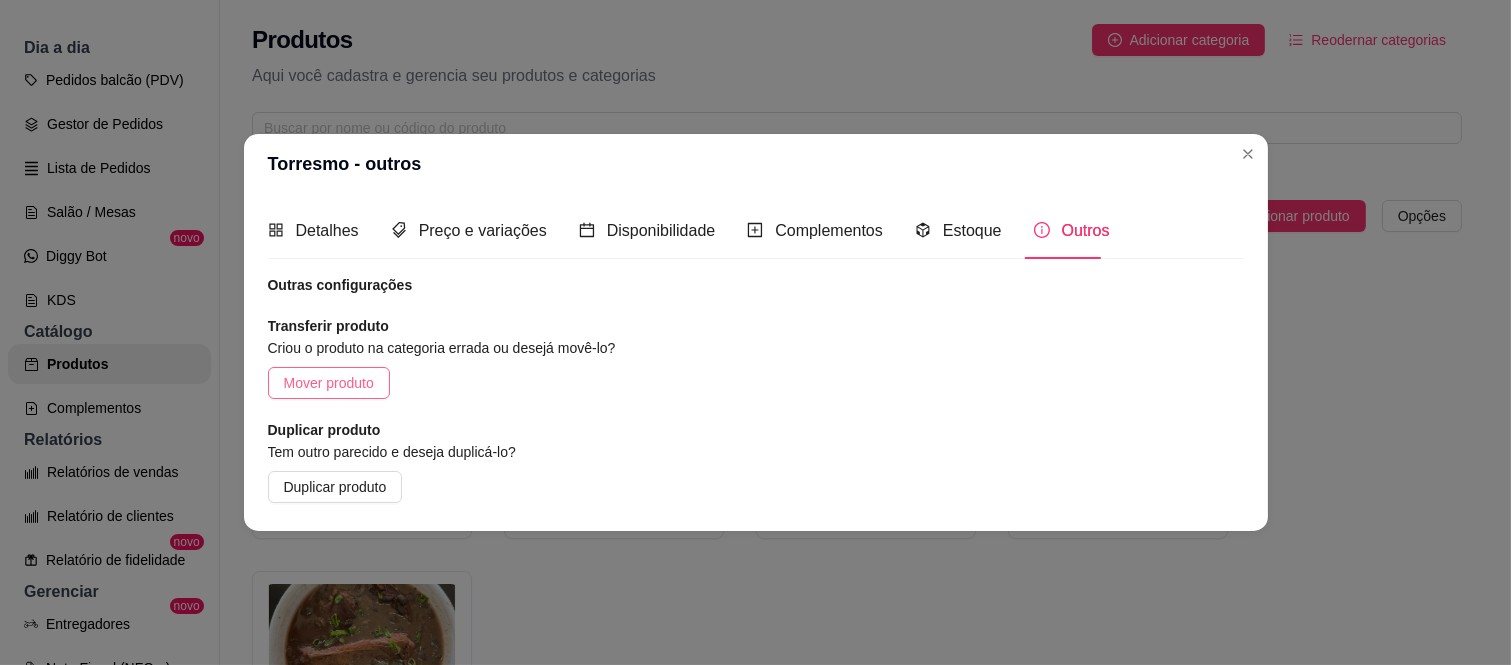 click on "Mover produto" at bounding box center [329, 383] 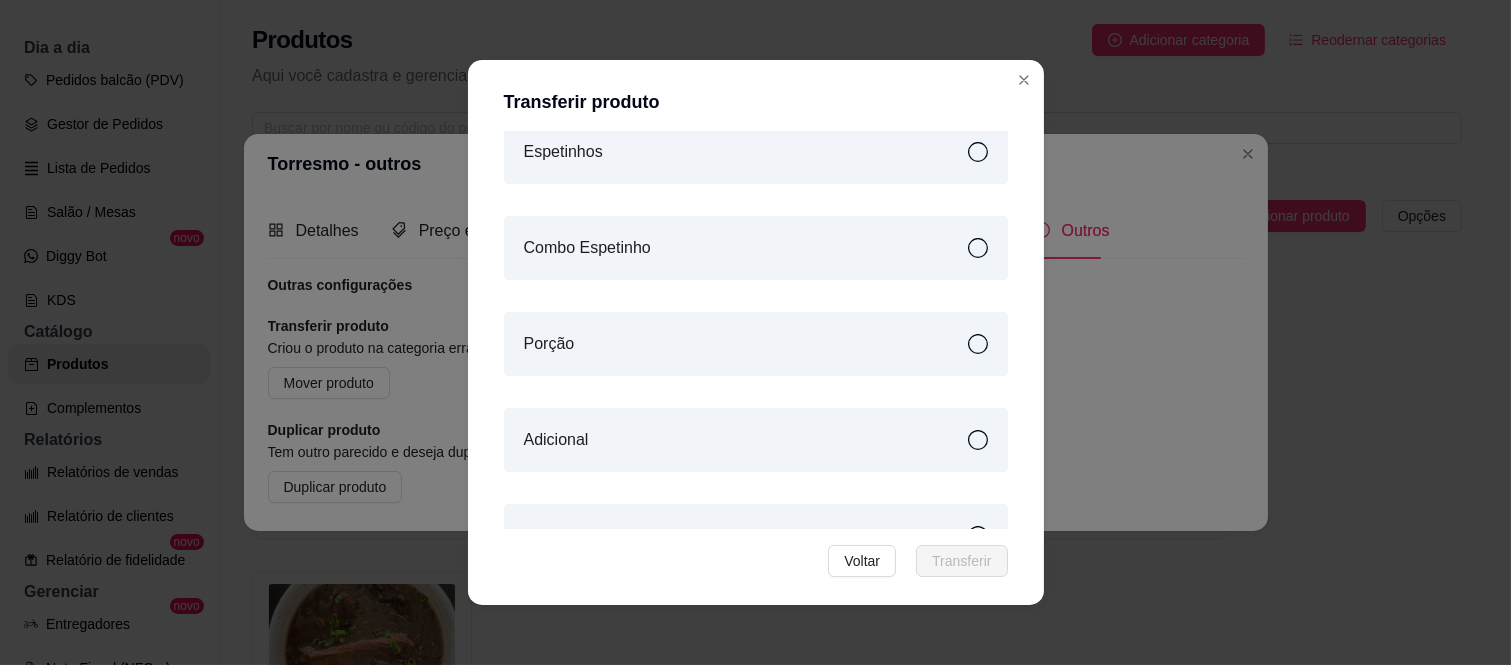 scroll, scrollTop: 555, scrollLeft: 0, axis: vertical 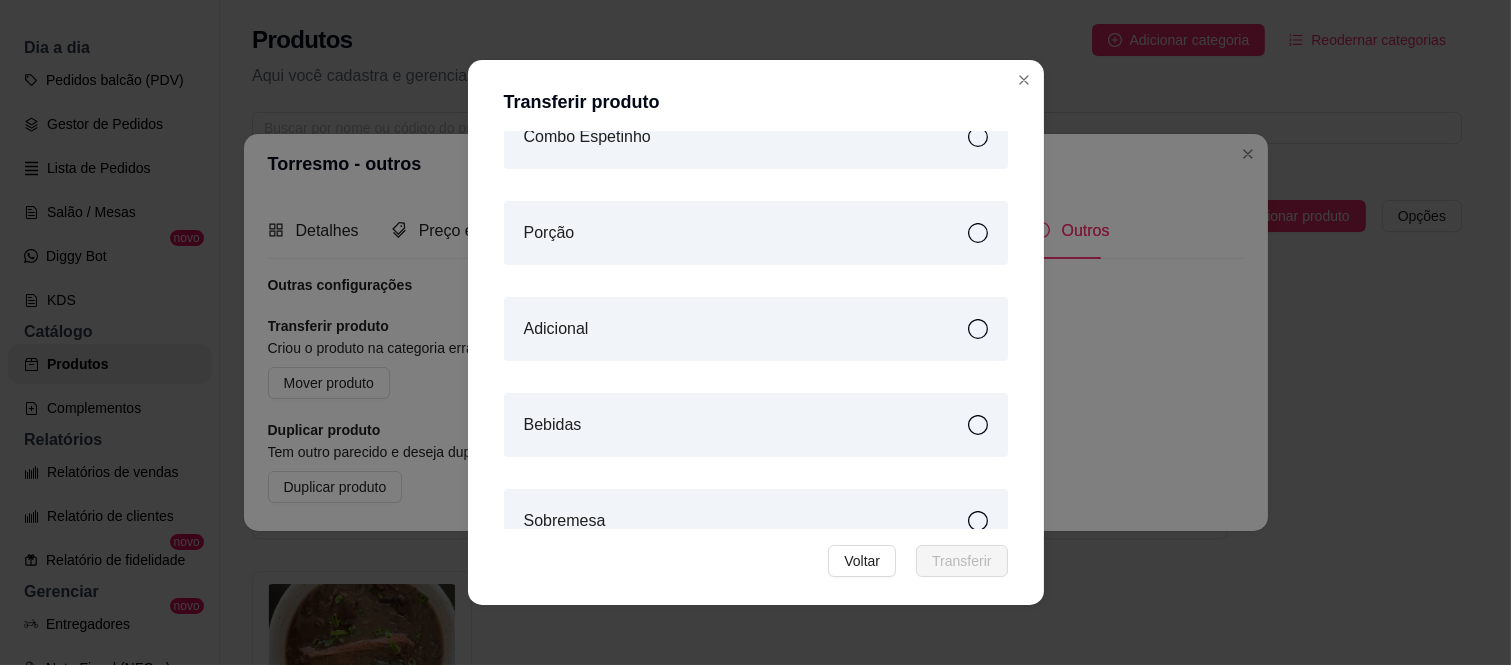 click on "Adicional" at bounding box center [756, 329] 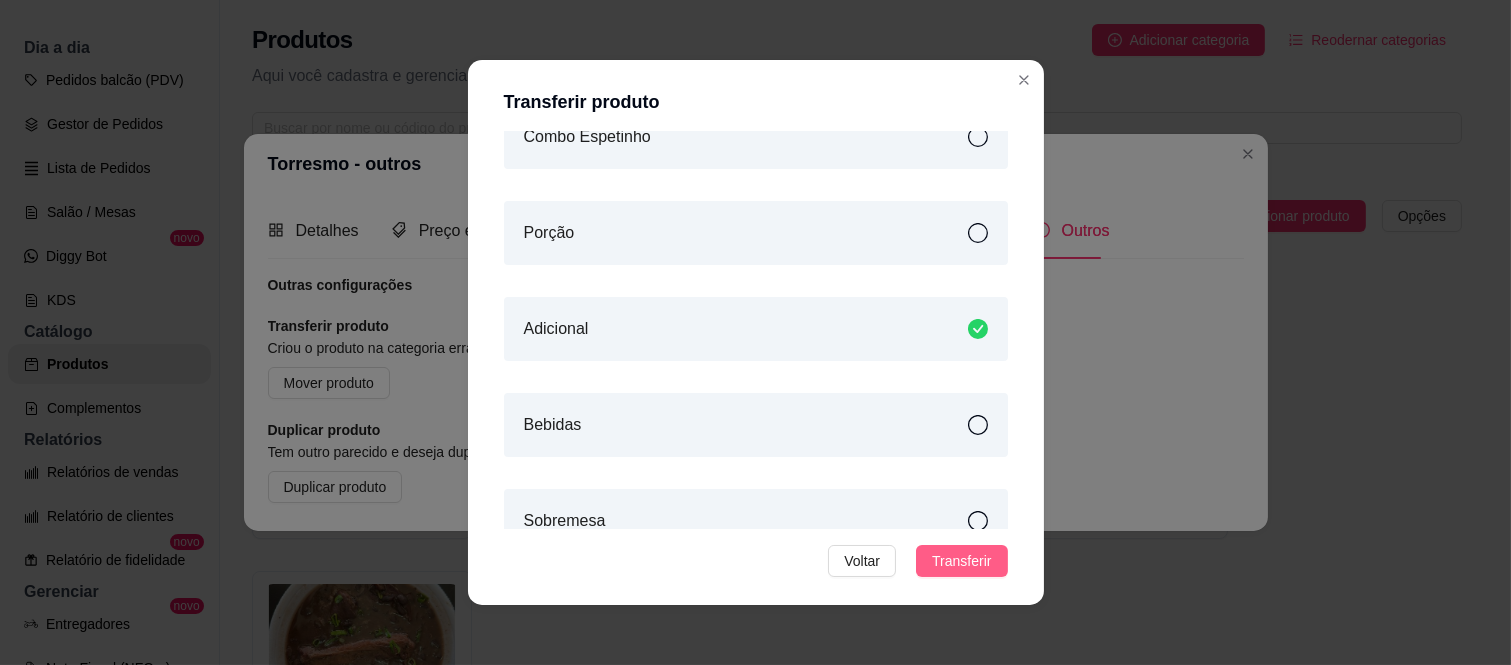 click on "Transferir" at bounding box center (961, 561) 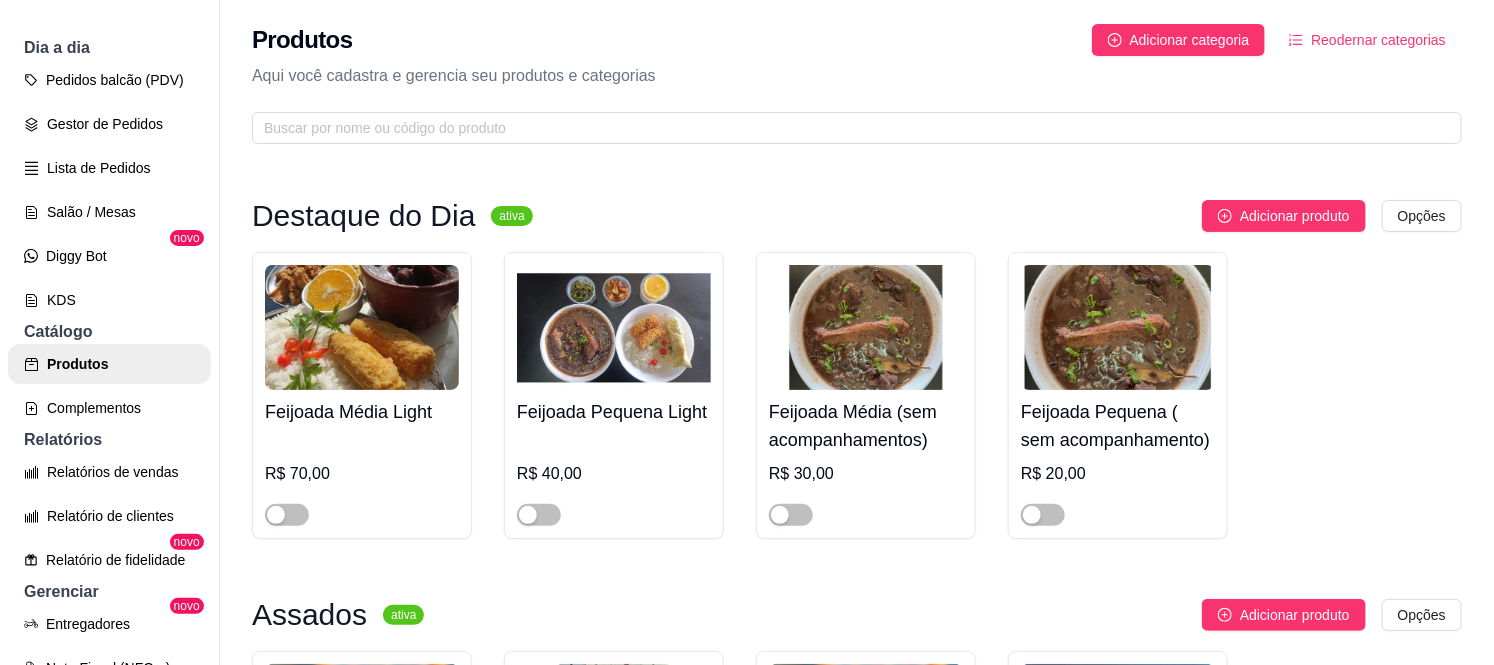 click on "Feijoada Média  Light" at bounding box center [362, 412] 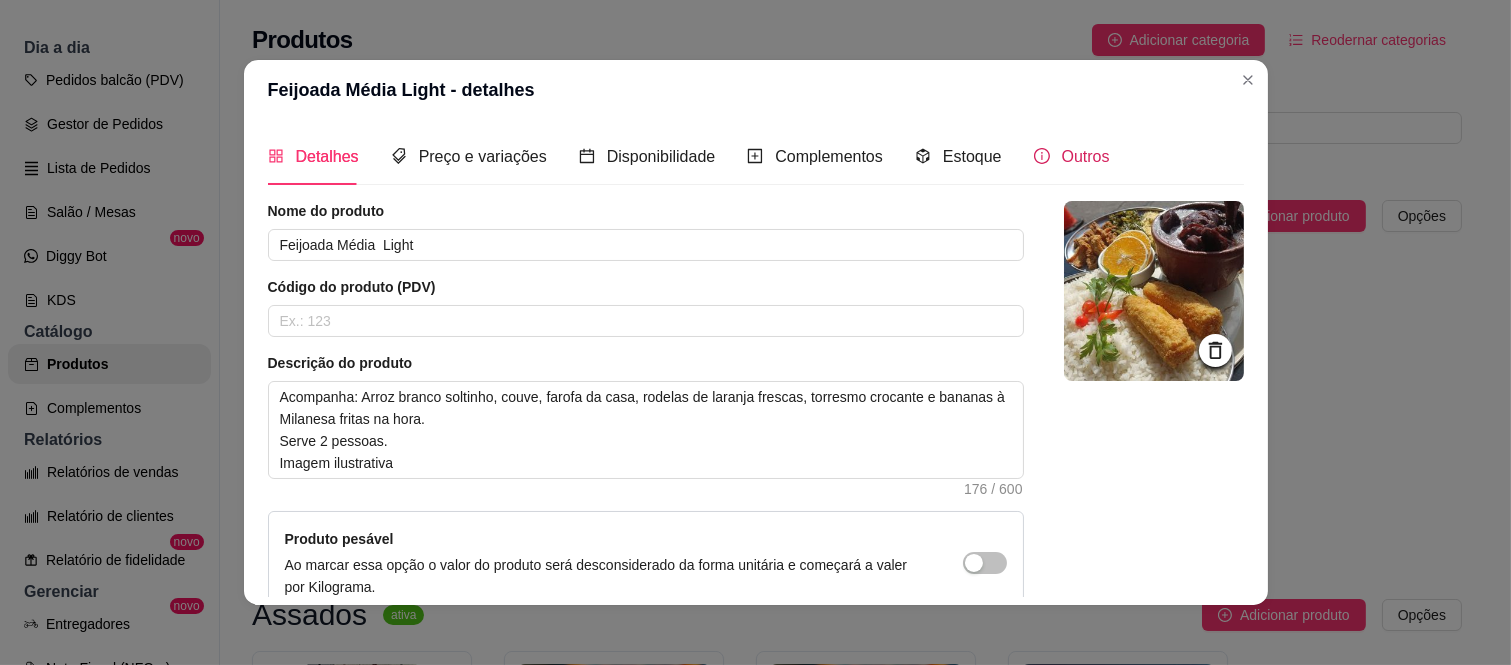 click 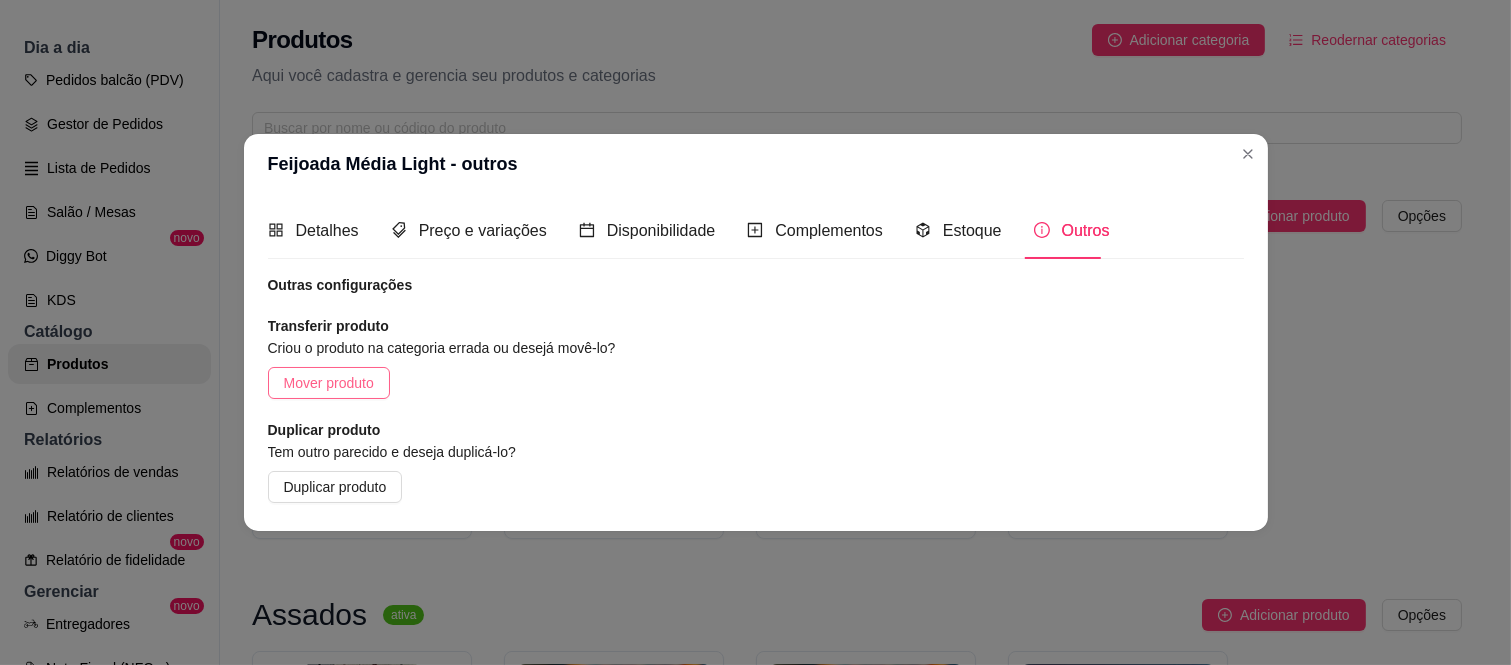 click on "Mover produto" at bounding box center (329, 383) 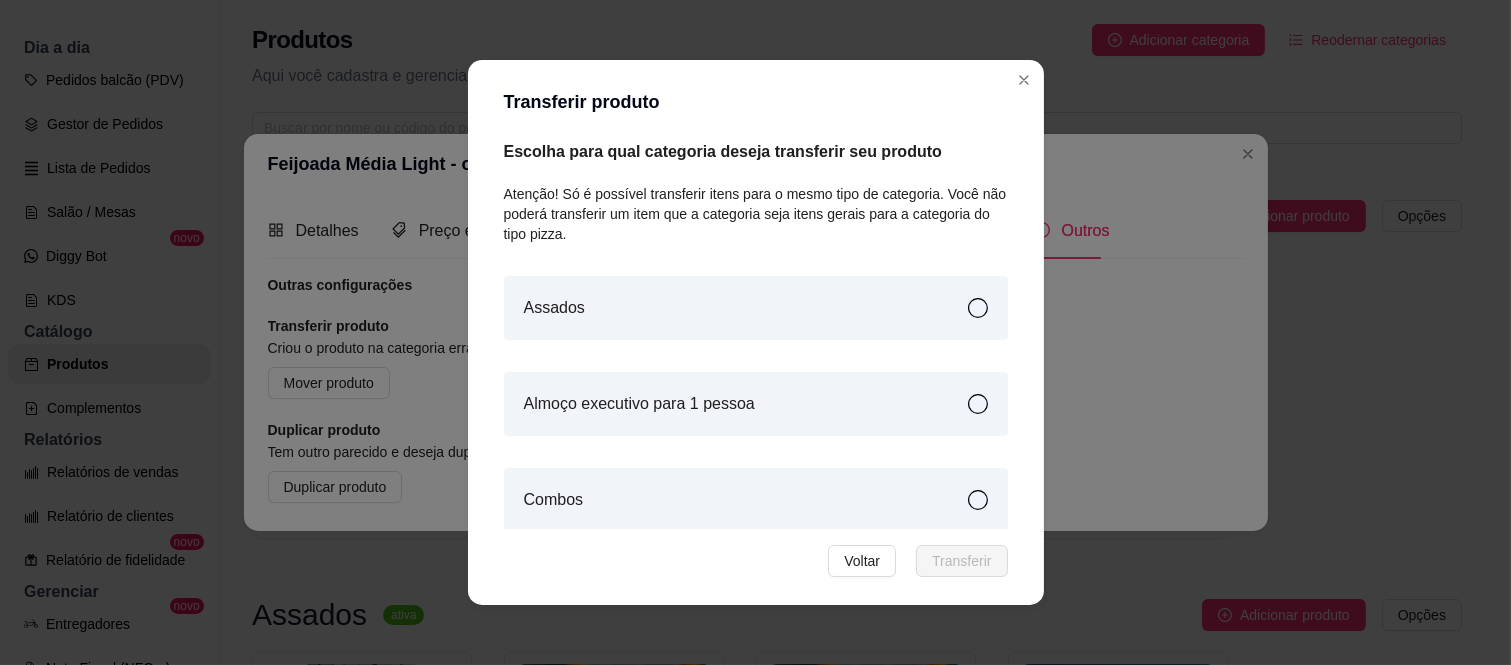 click on "Almoço executivo para 1 pessoa" at bounding box center (756, 404) 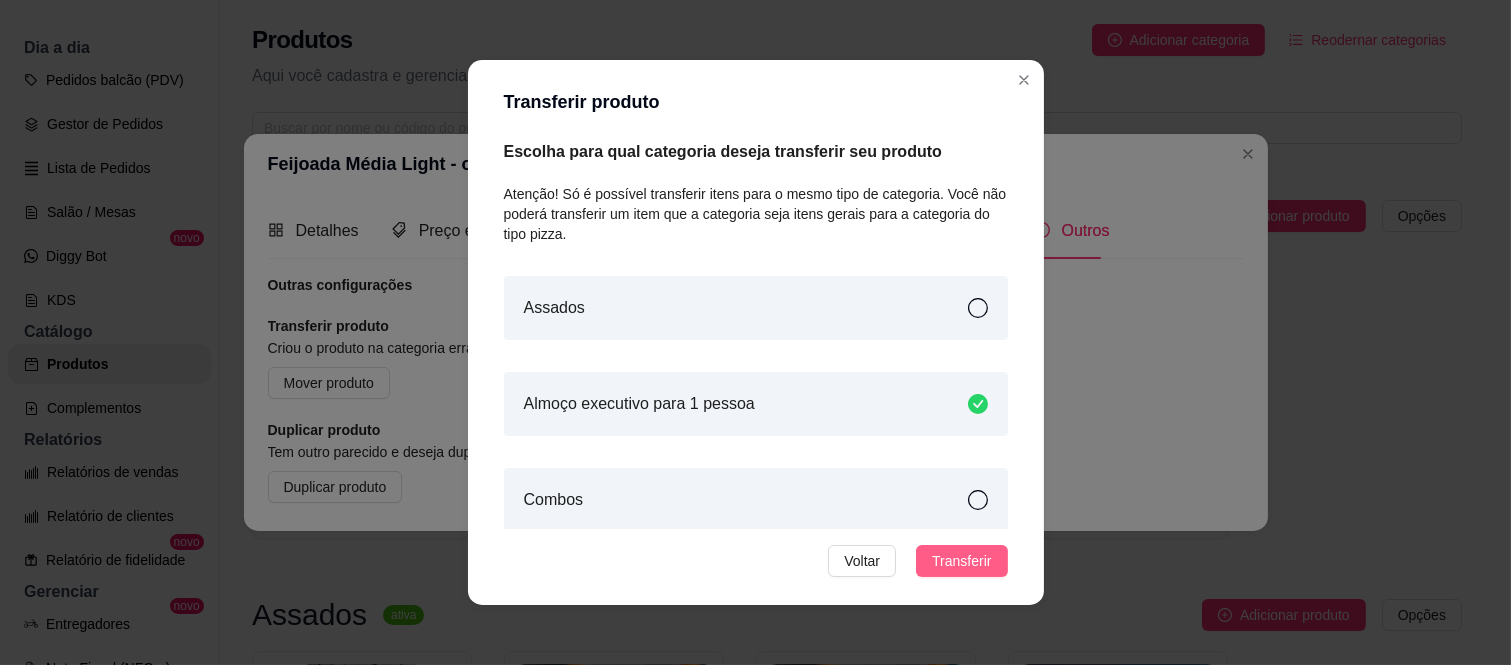 click on "Transferir" at bounding box center [961, 561] 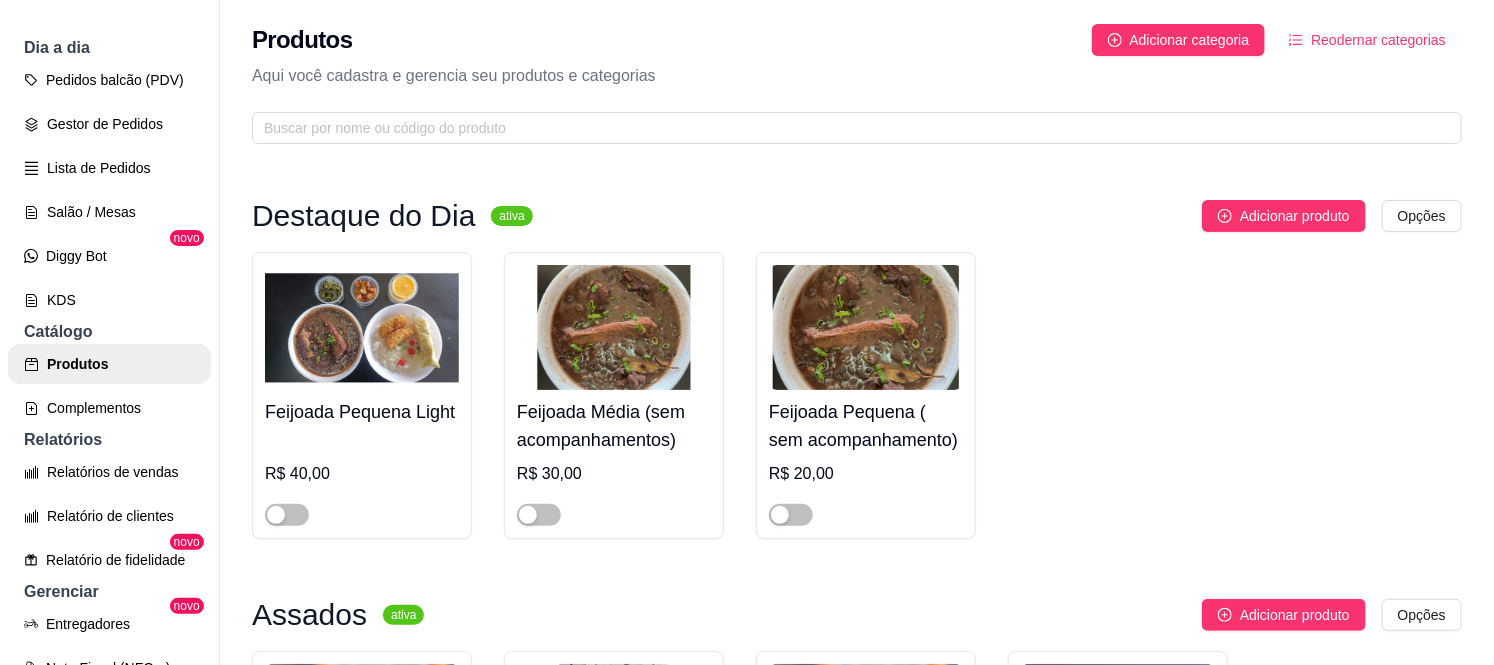 click on "Feijoada Pequena Light   R$ 40,00" at bounding box center (362, 458) 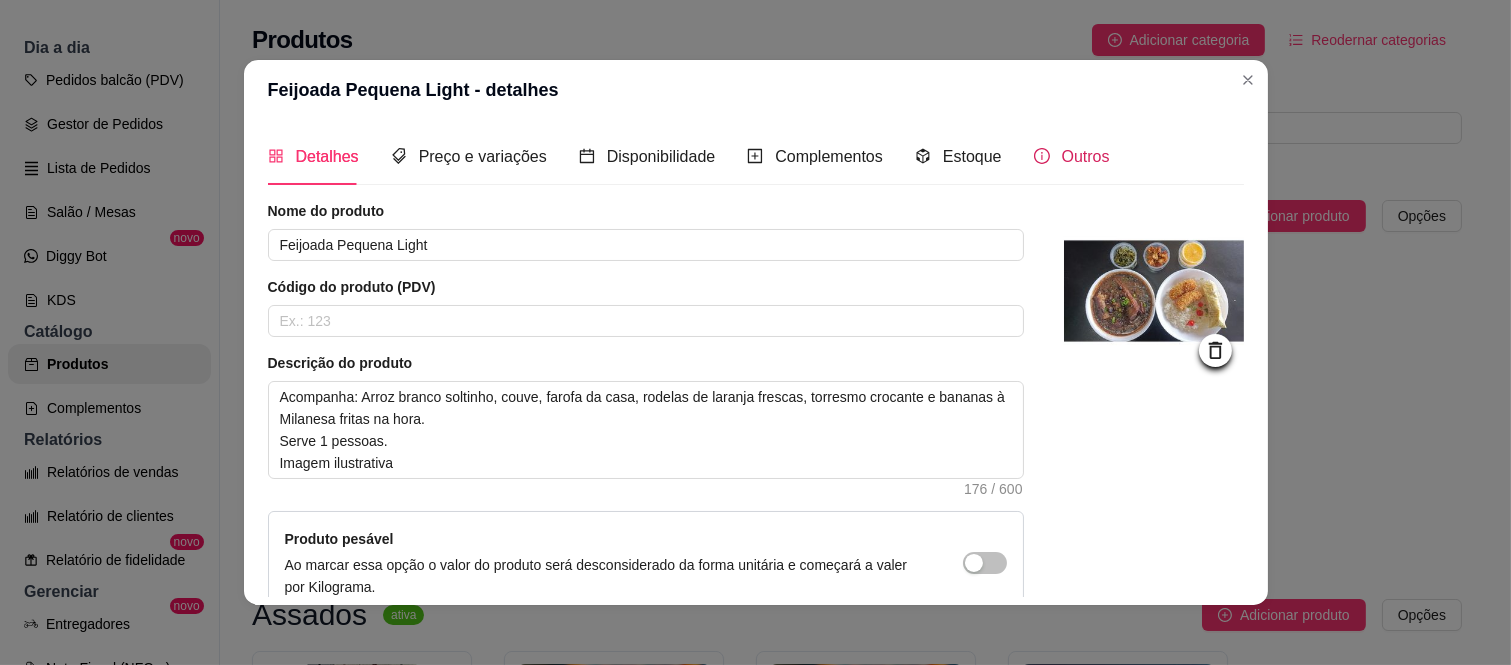 click on "Outros" at bounding box center [1086, 156] 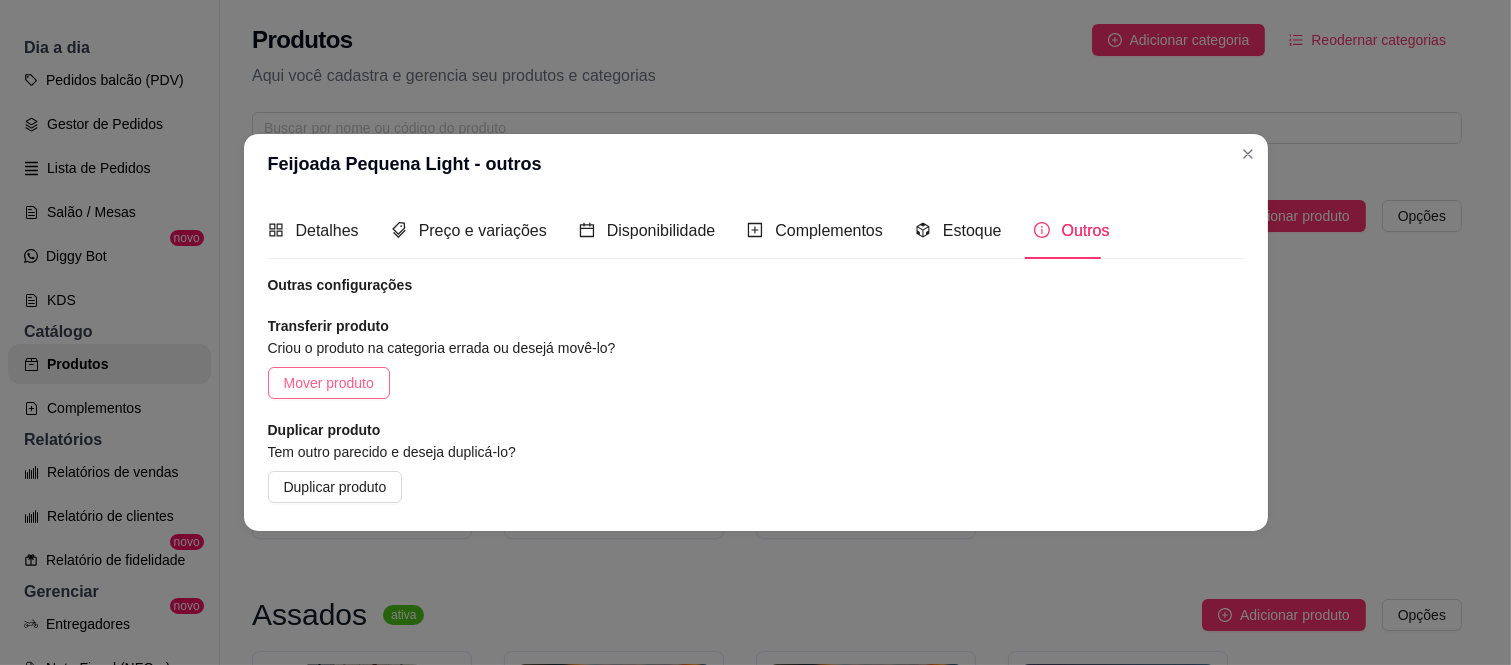 click on "Mover produto" at bounding box center (329, 383) 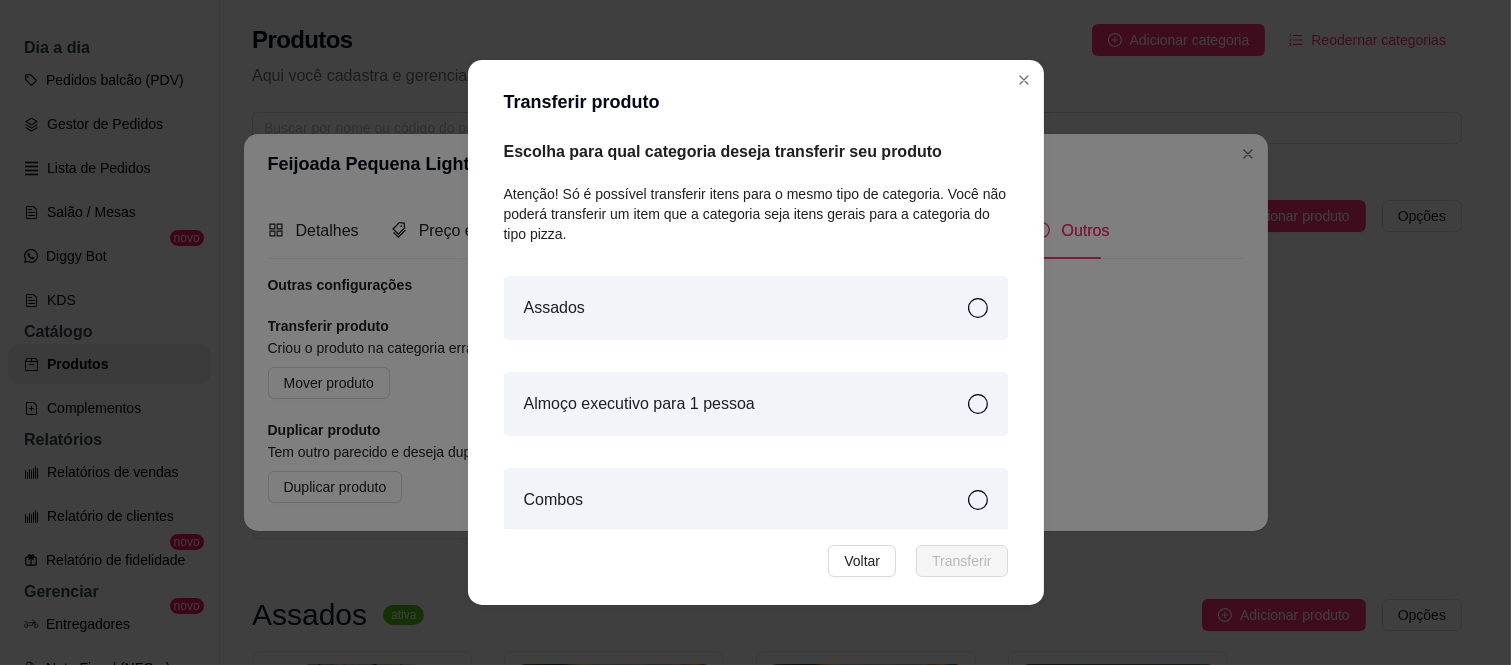 click on "Almoço executivo para 1 pessoa" at bounding box center (639, 404) 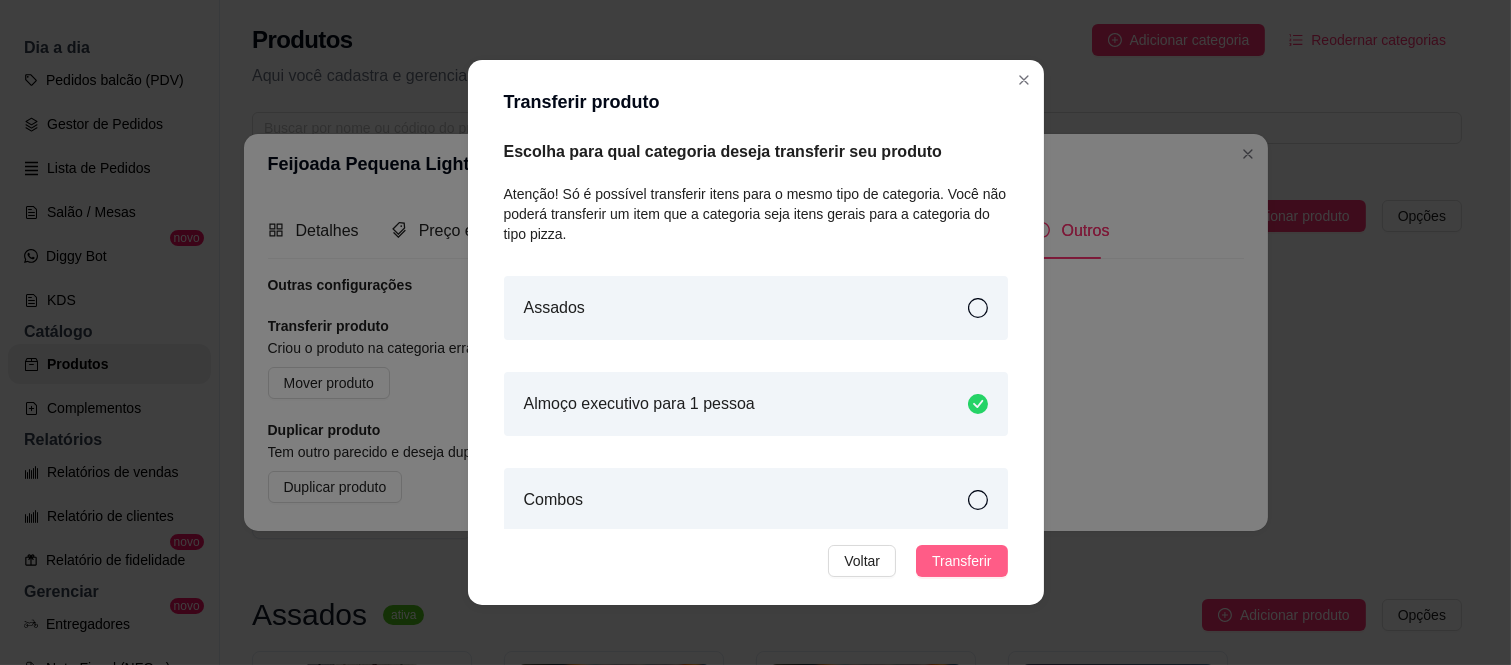 click on "Transferir" at bounding box center [961, 561] 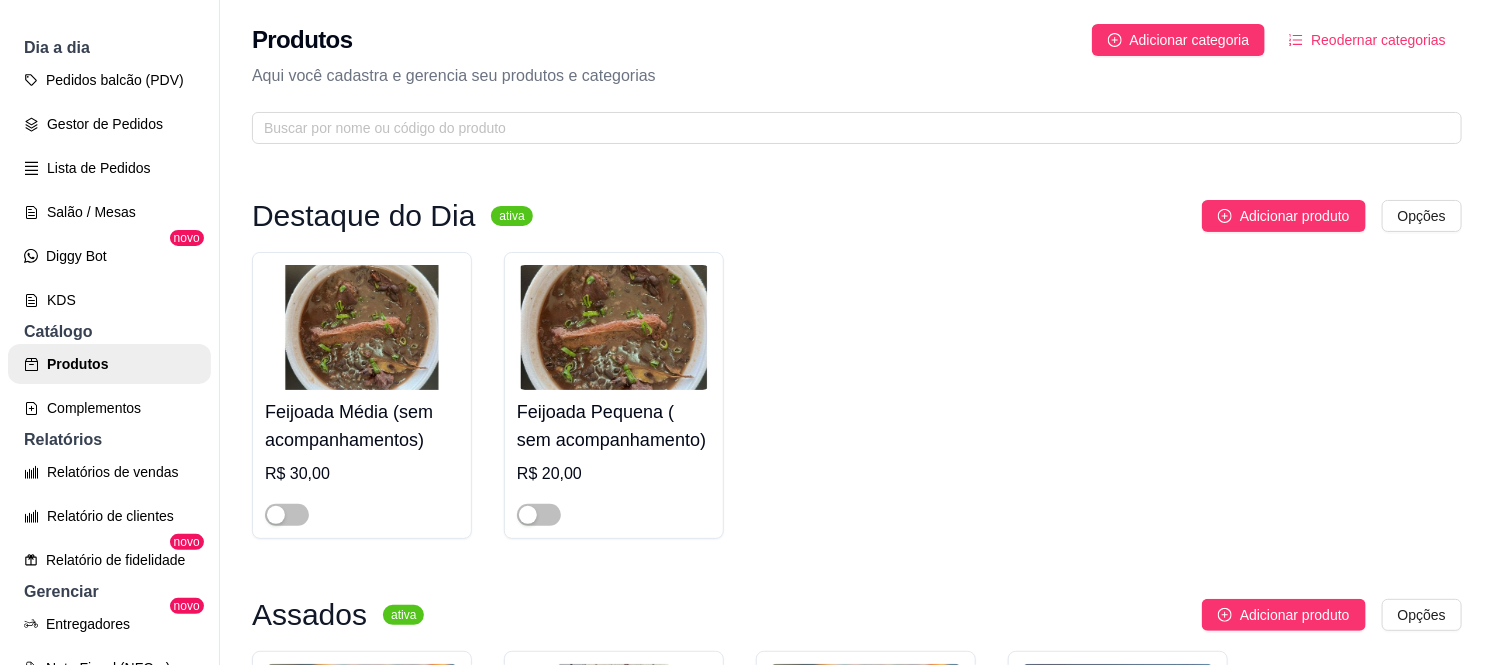 click on "Feijoada Média  (sem acompanhamentos)" at bounding box center [362, 426] 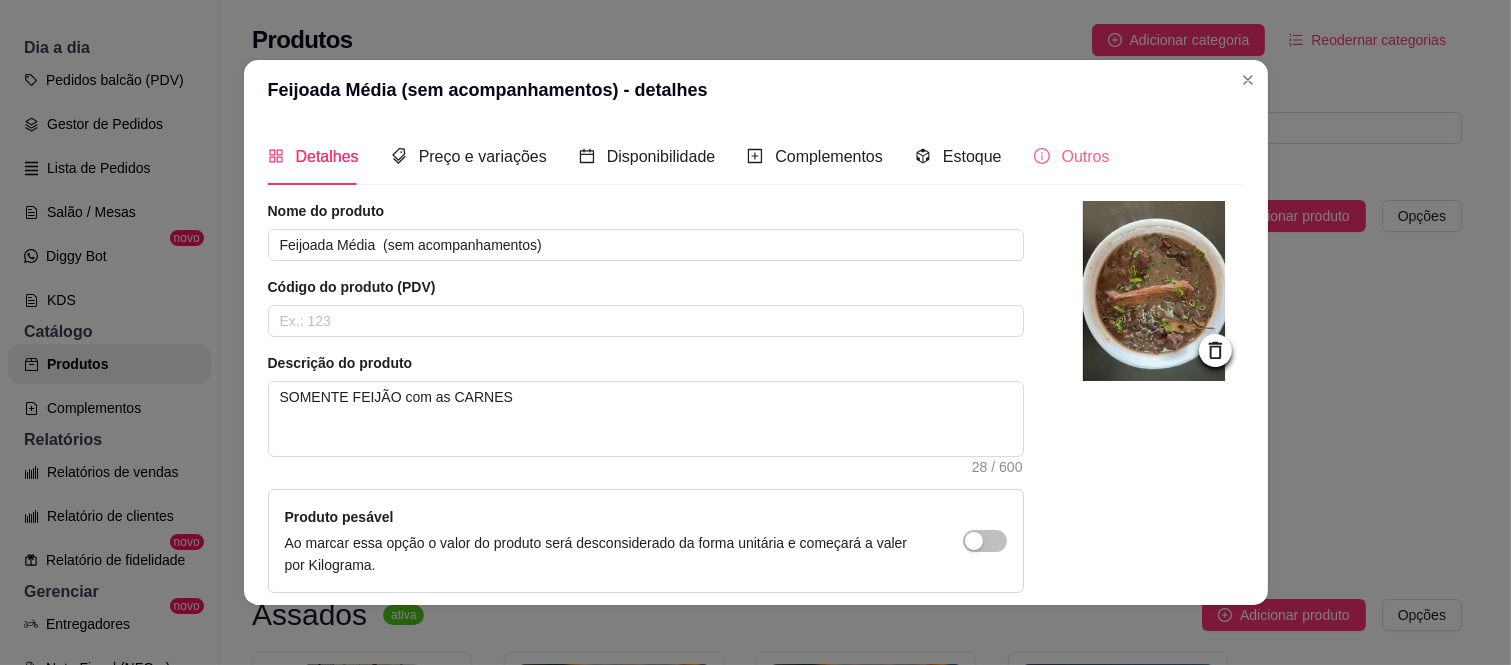 click on "Outros" at bounding box center [1072, 156] 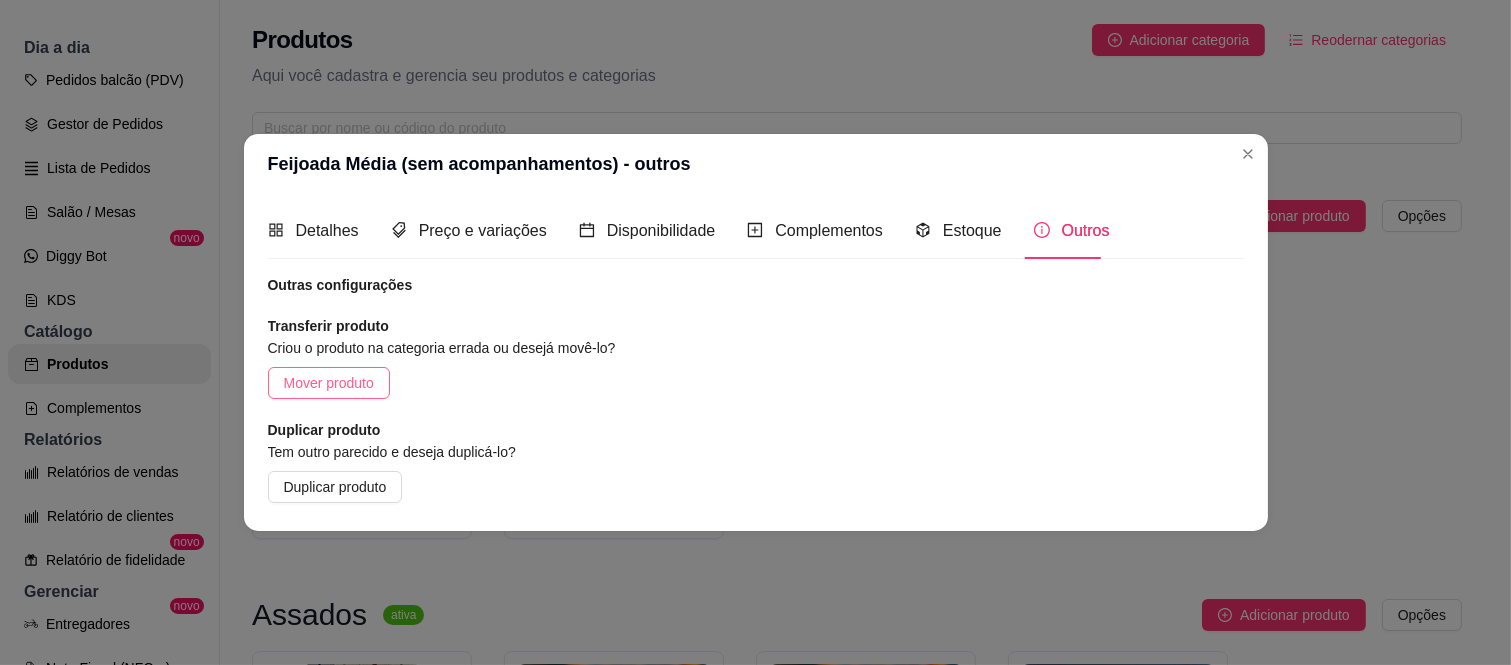 click on "Mover produto" at bounding box center [329, 383] 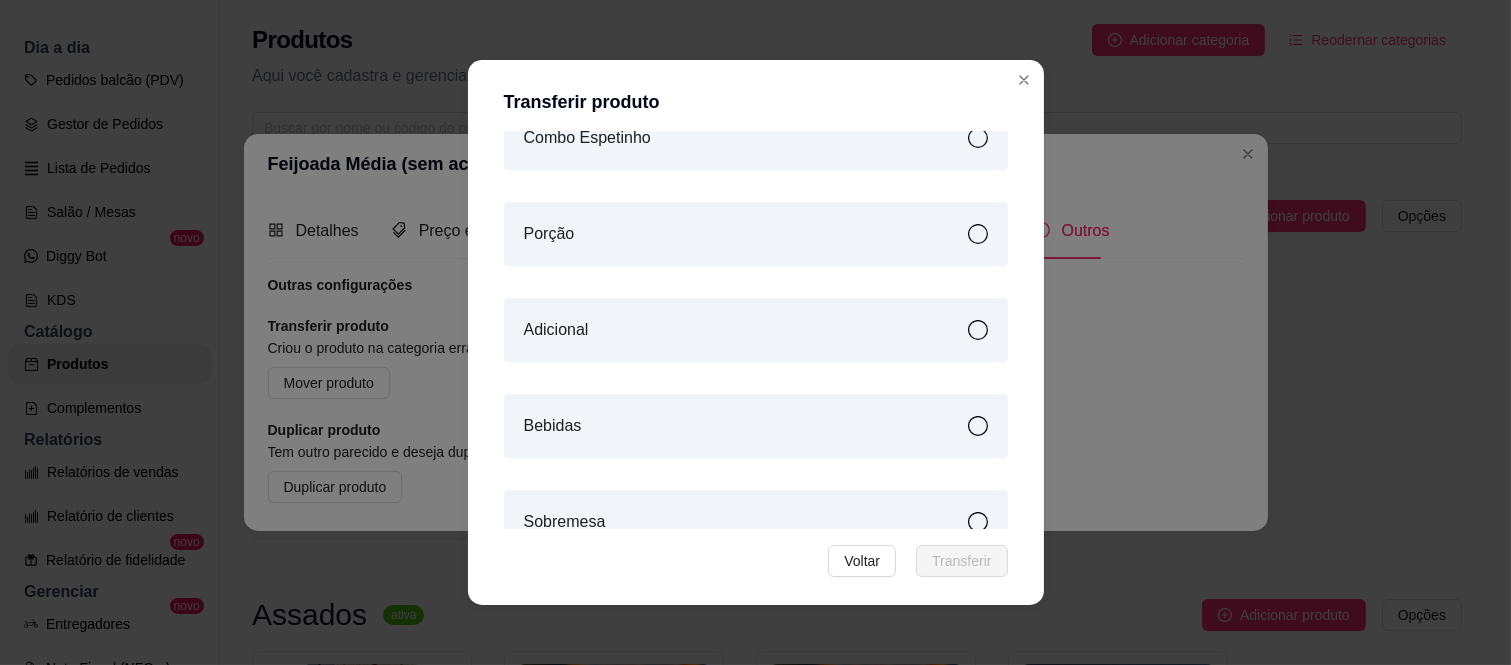 scroll, scrollTop: 555, scrollLeft: 0, axis: vertical 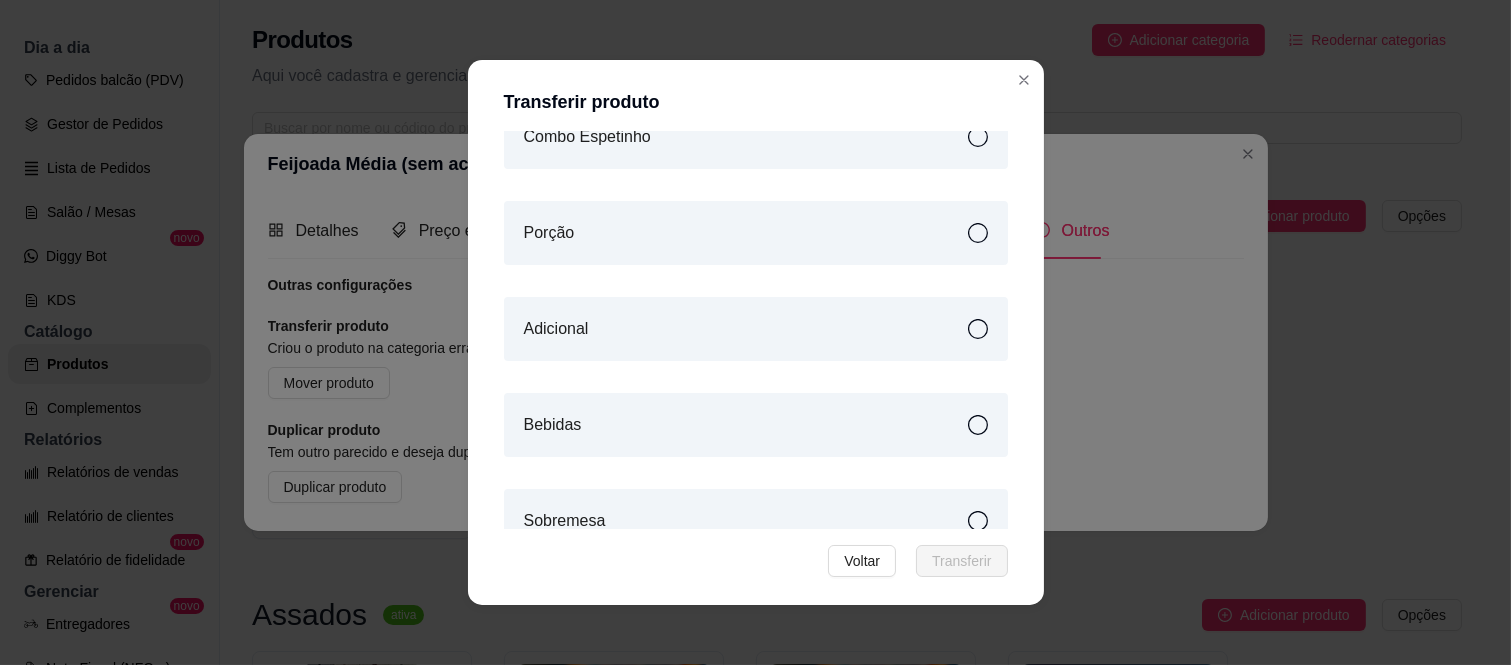 click on "Escolha para qual categoria deseja transferir seu produto Atenção! Só é possível transferir itens para o mesmo tipo de categoria. Você não poderá transferir um item que a categoria seja itens gerais para a categoria do tipo pizza. Assados Almoço executivo para 1 pessoa Combos Espetinhos Combo Espetinho Porção Adicional  Bebidas Sobremesa  Combo Família DOSE" at bounding box center (756, 330) 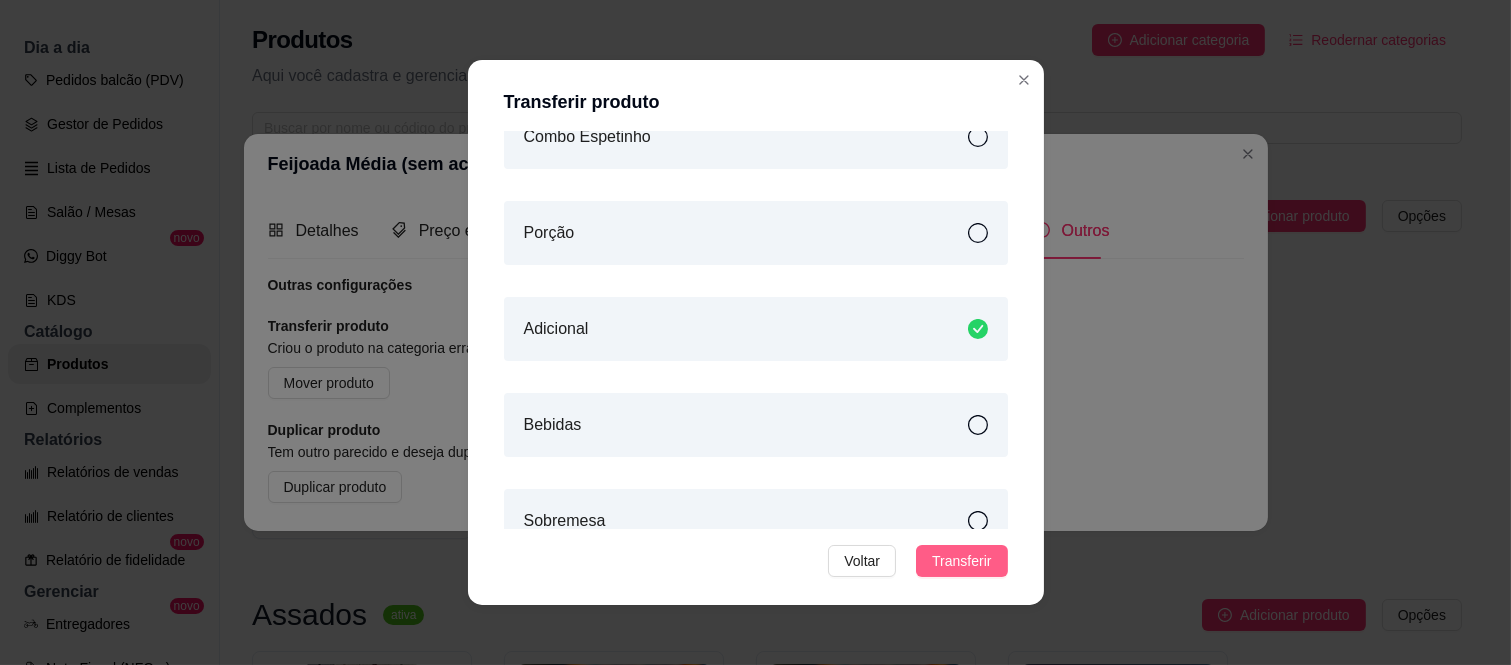 click on "Transferir" at bounding box center [961, 561] 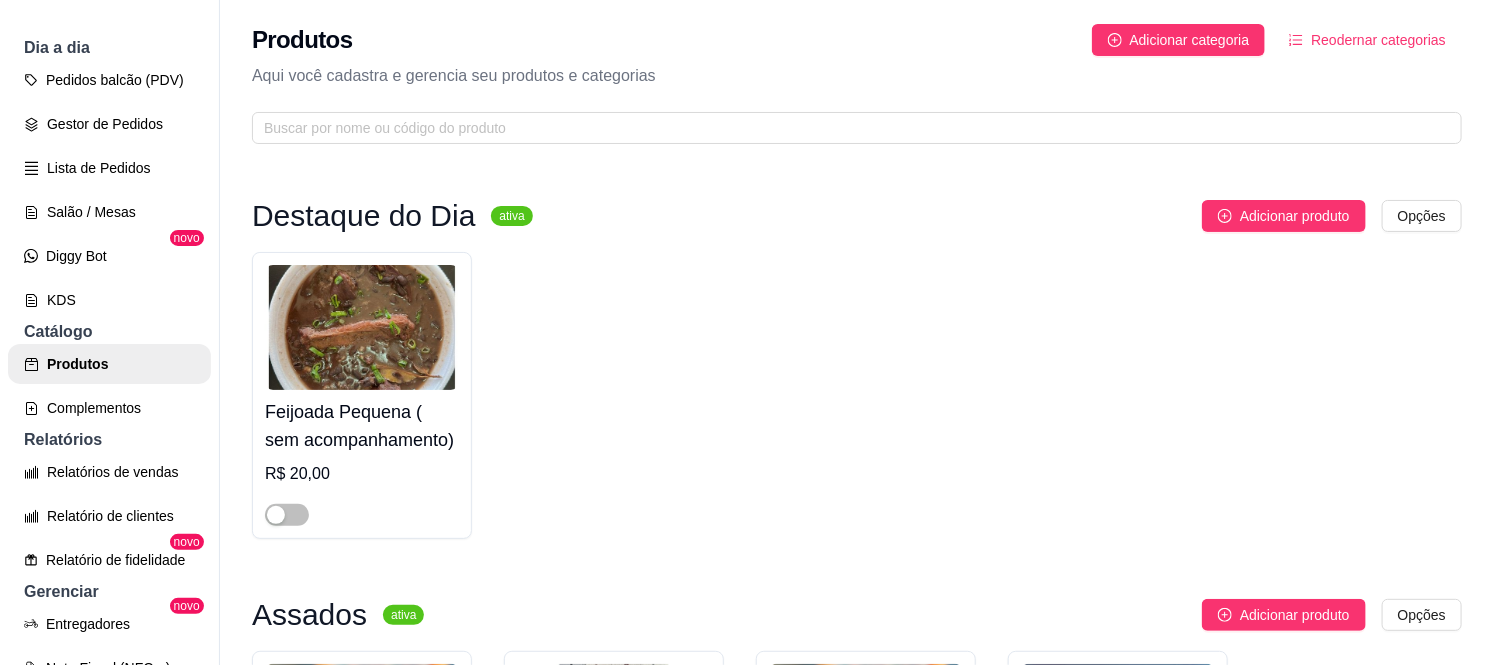 click on "Feijoada  Pequena ( sem acompanhamento)" at bounding box center [362, 426] 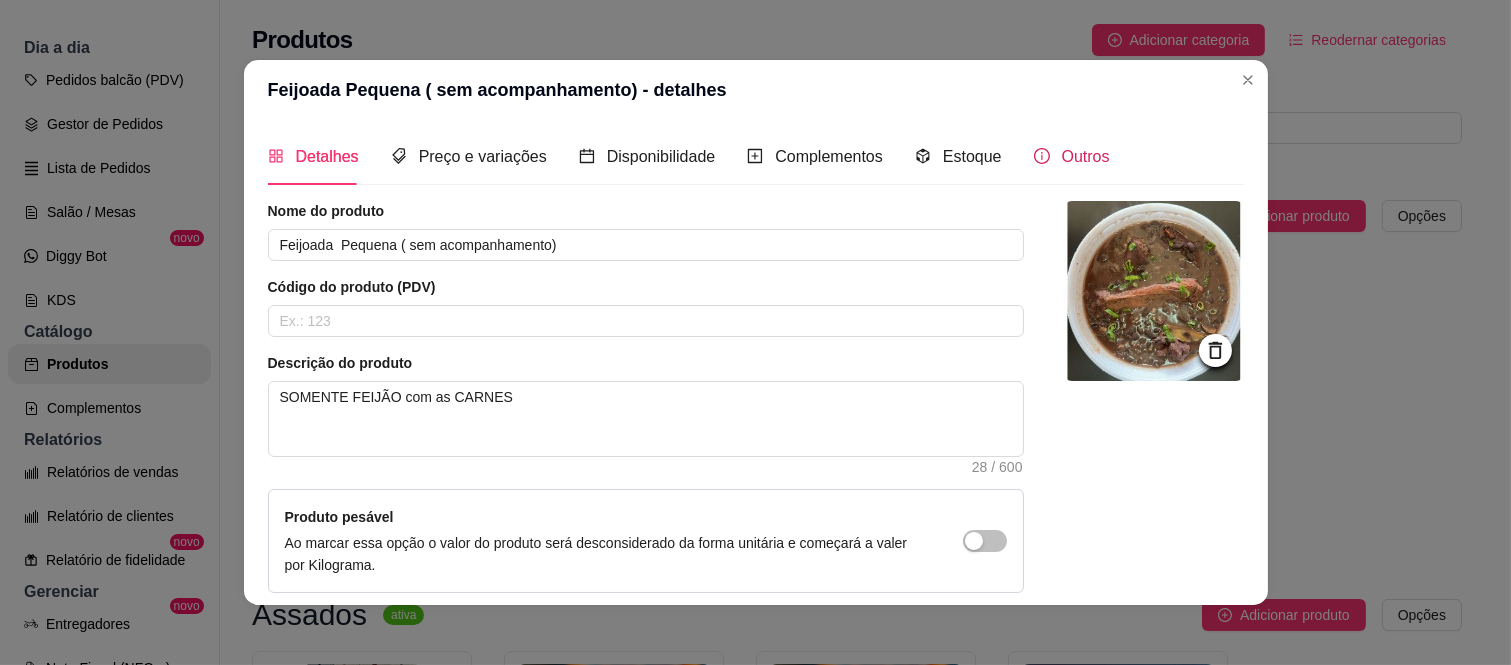 click on "Outros" at bounding box center (1086, 156) 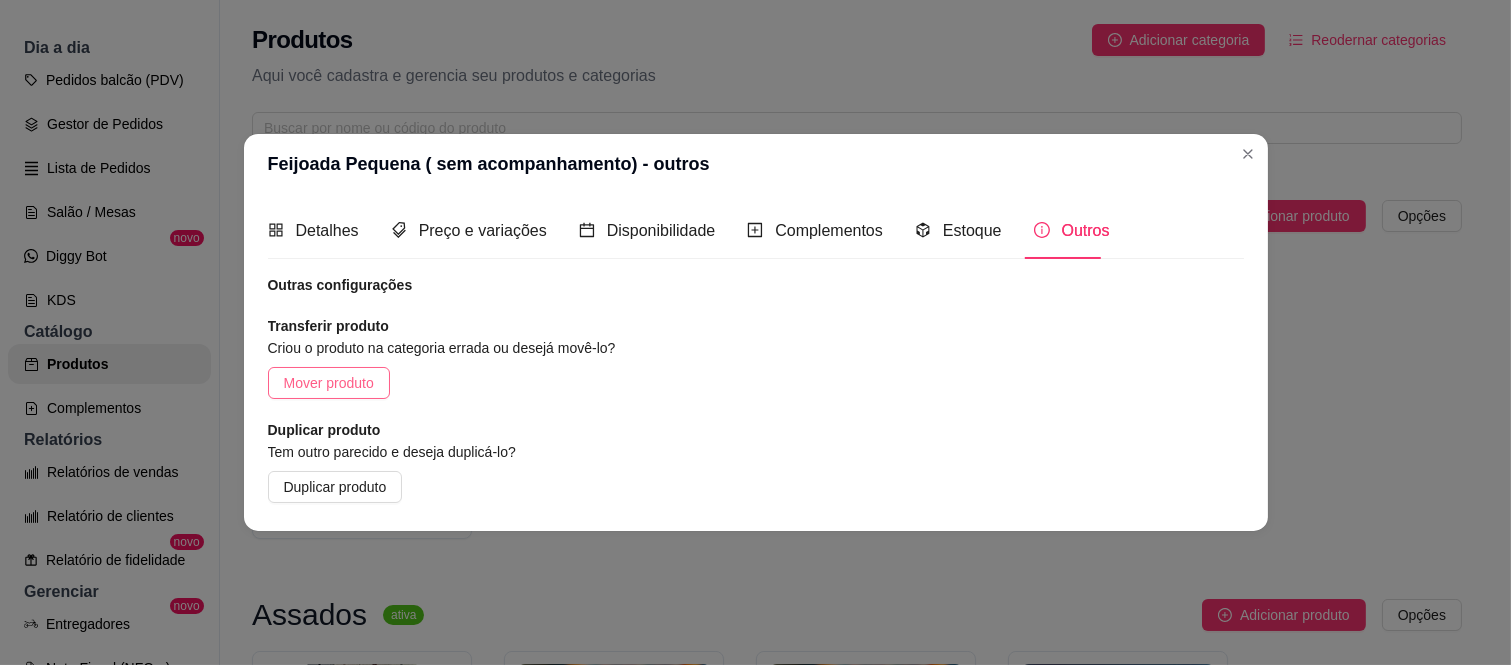 click on "Mover produto" at bounding box center [329, 383] 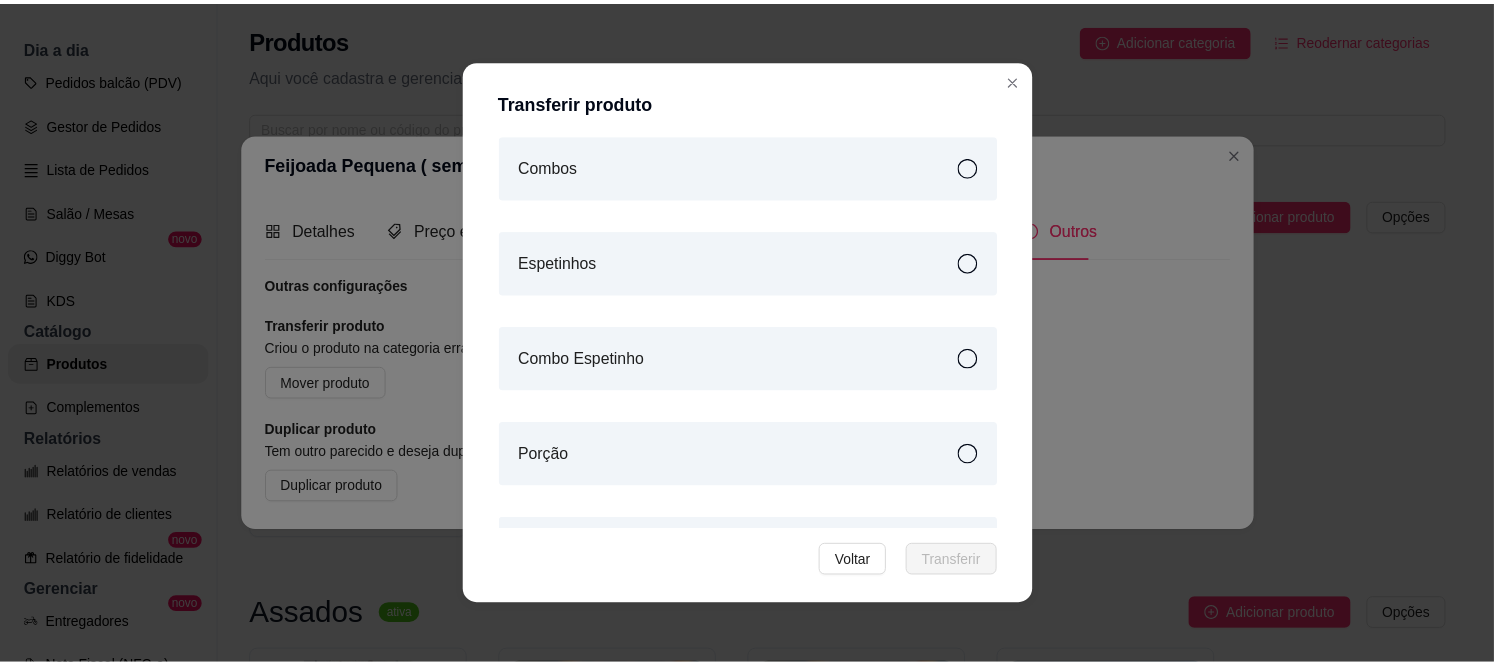 scroll, scrollTop: 444, scrollLeft: 0, axis: vertical 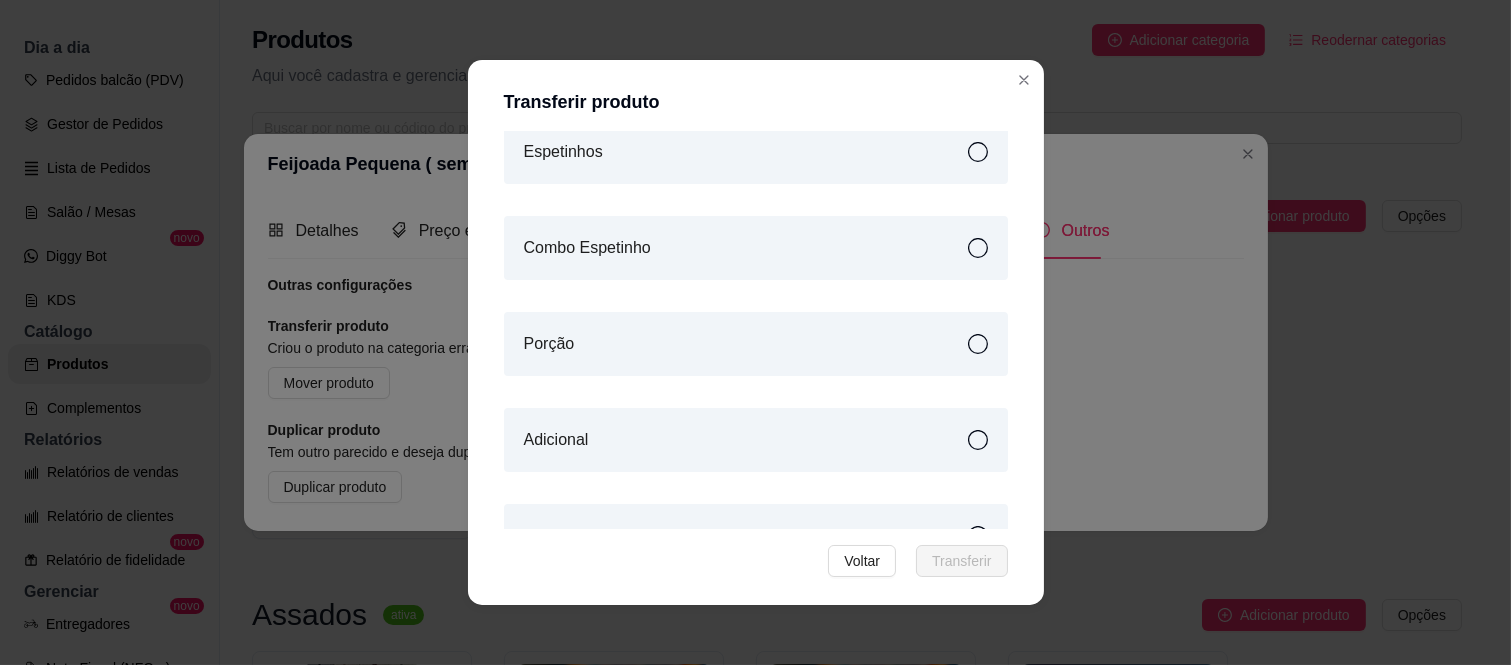 click on "Adicional" at bounding box center (756, 440) 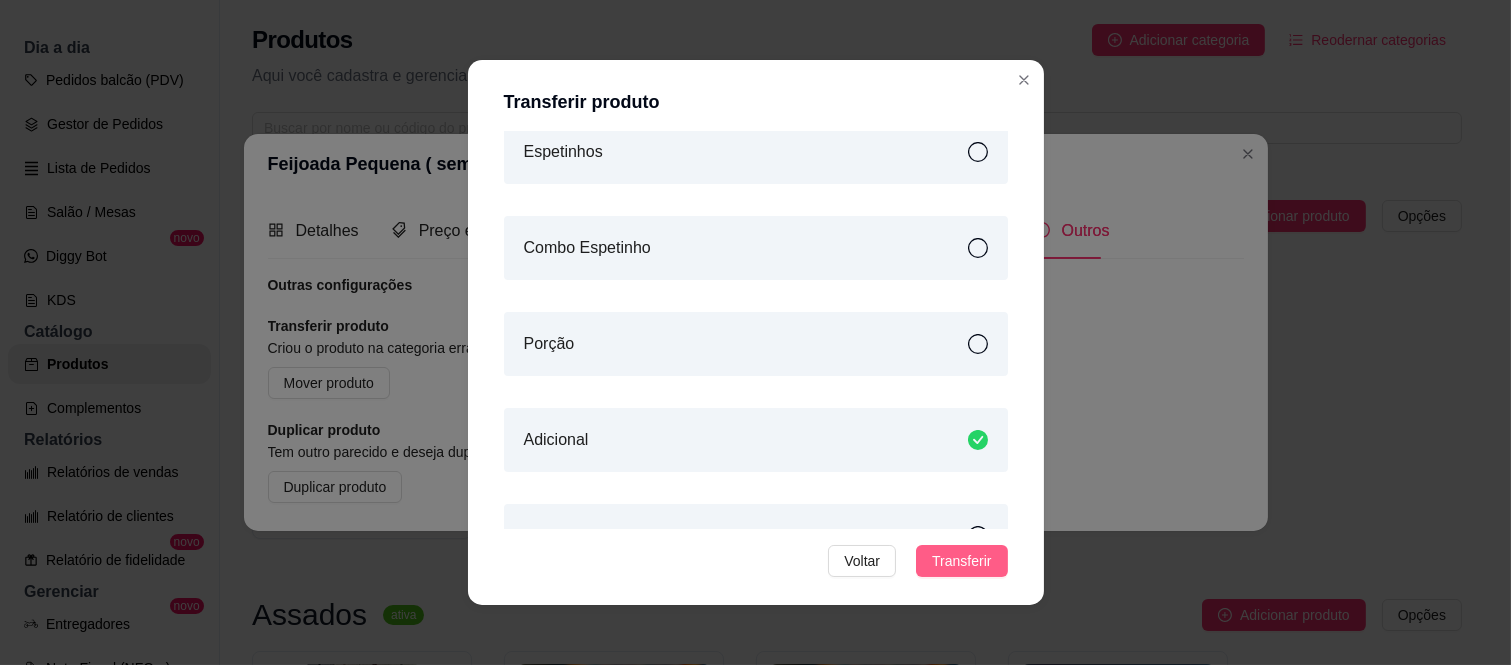 click on "Transferir" at bounding box center (961, 561) 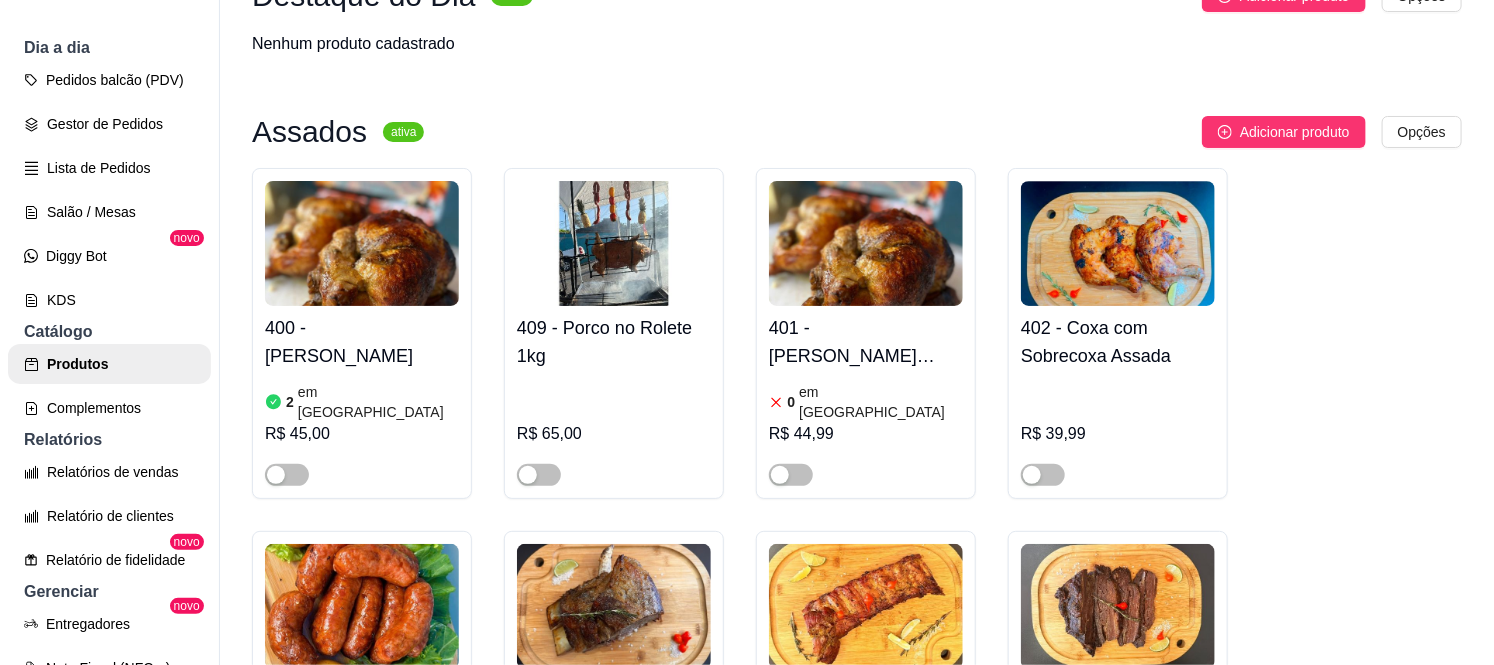 scroll, scrollTop: 222, scrollLeft: 0, axis: vertical 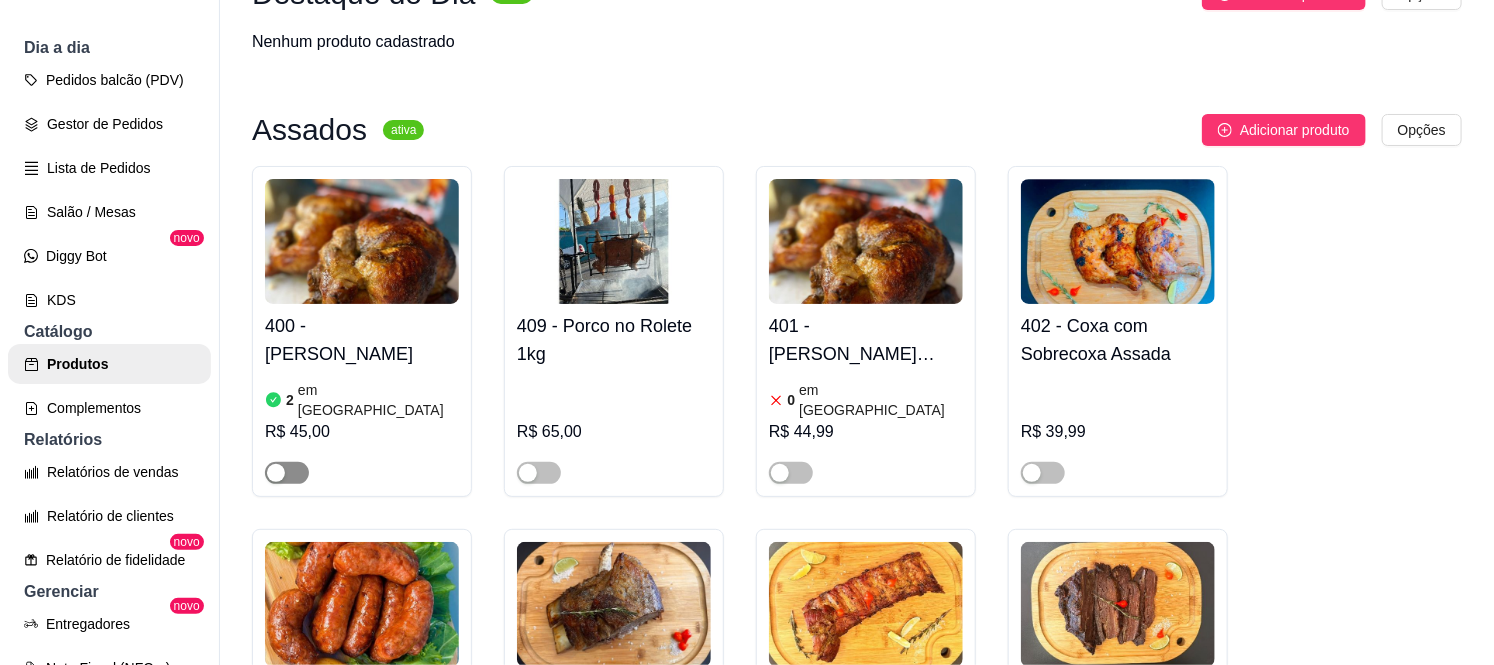 click at bounding box center [287, 473] 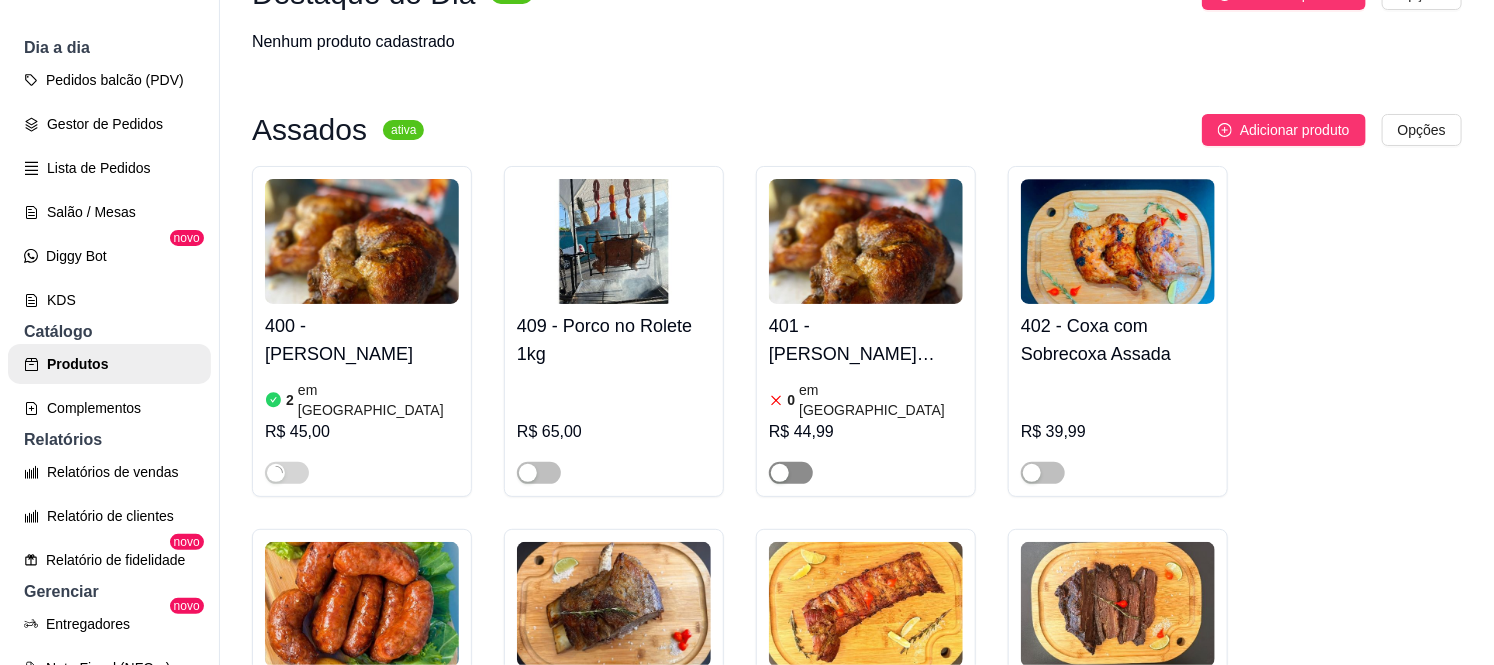 click at bounding box center [791, 473] 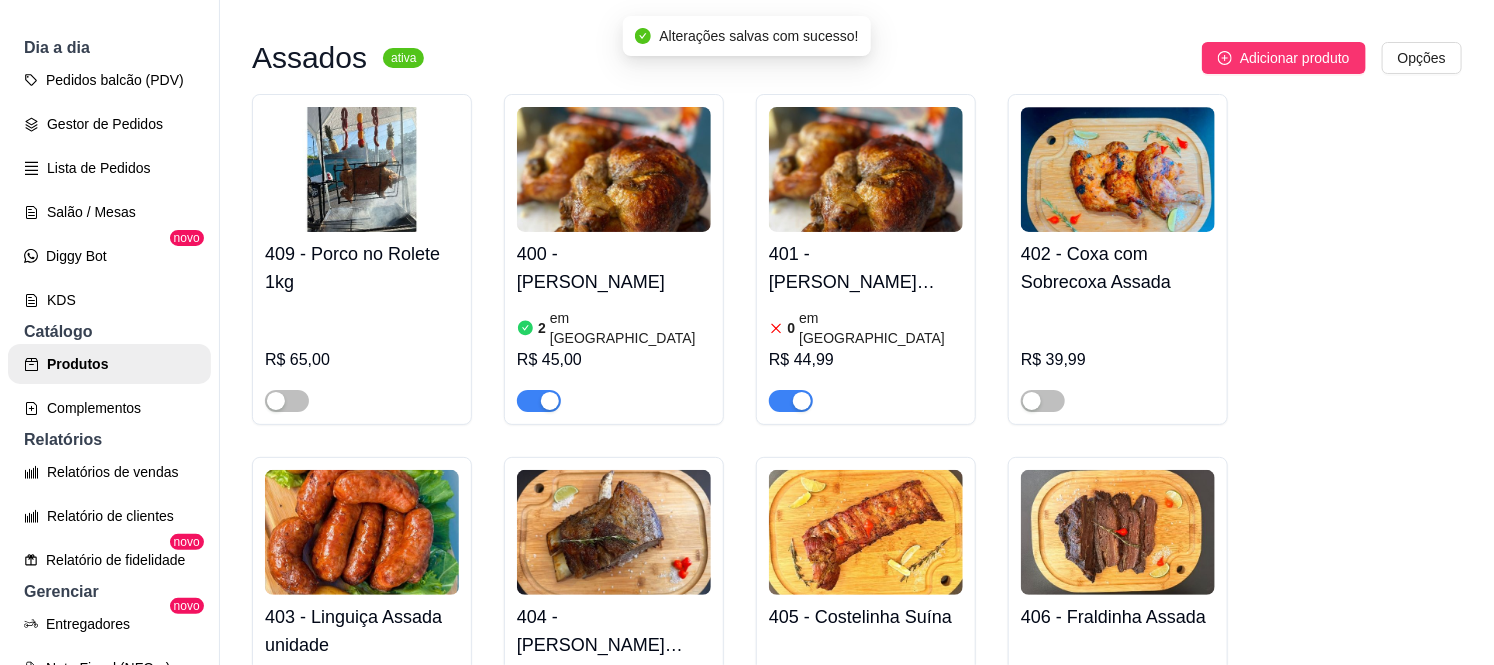 scroll, scrollTop: 333, scrollLeft: 0, axis: vertical 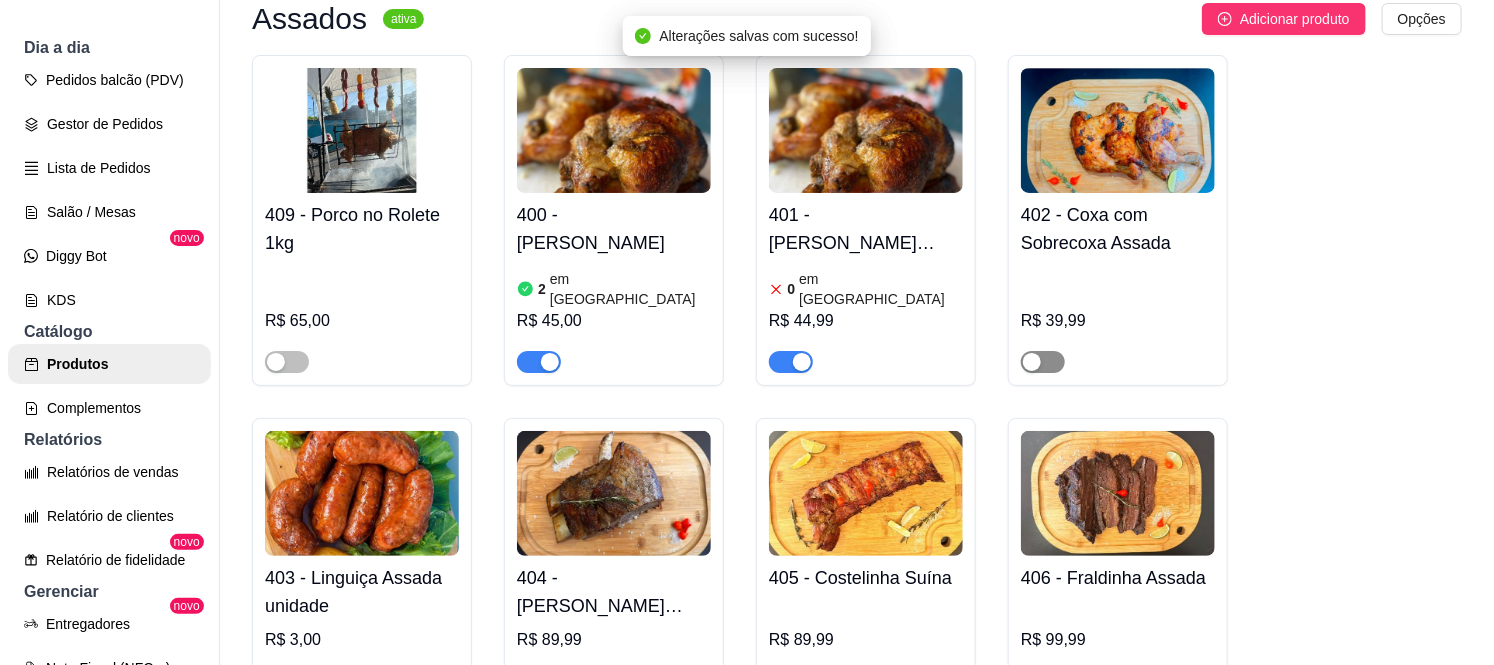 click at bounding box center [1043, 362] 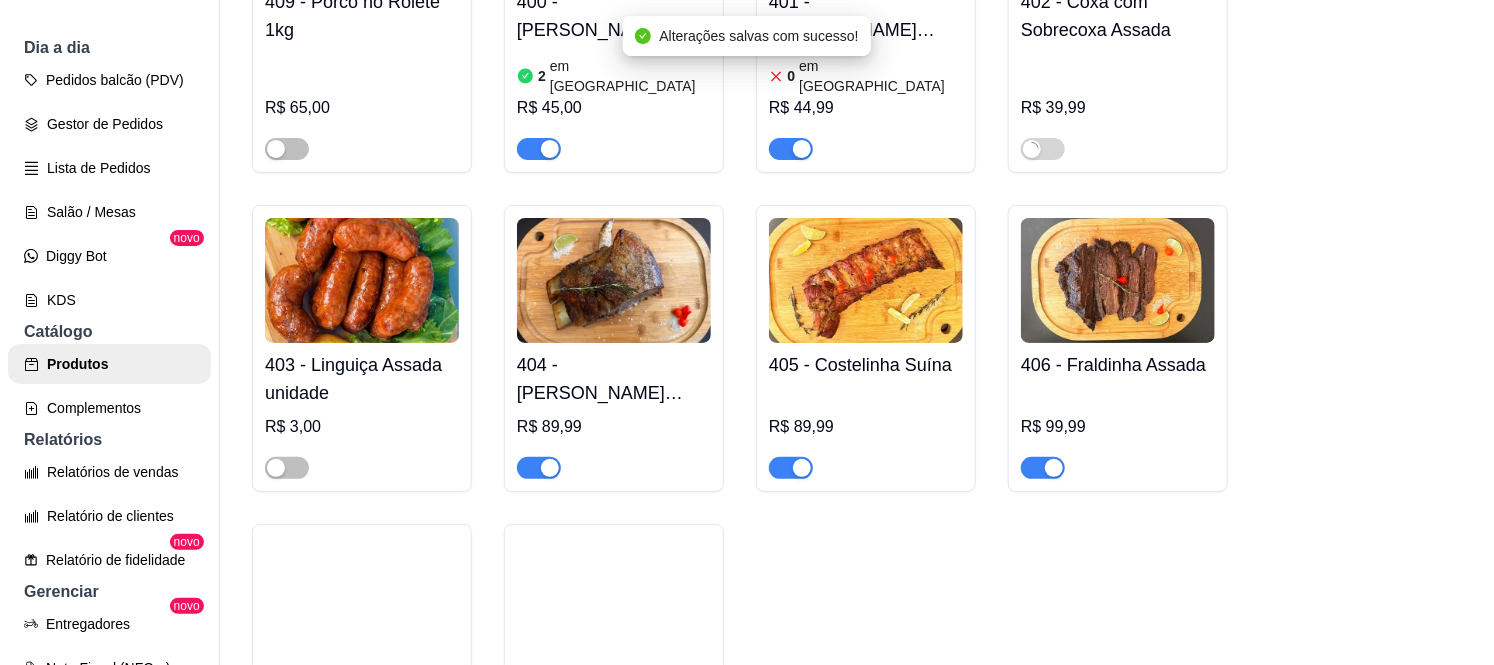scroll, scrollTop: 555, scrollLeft: 0, axis: vertical 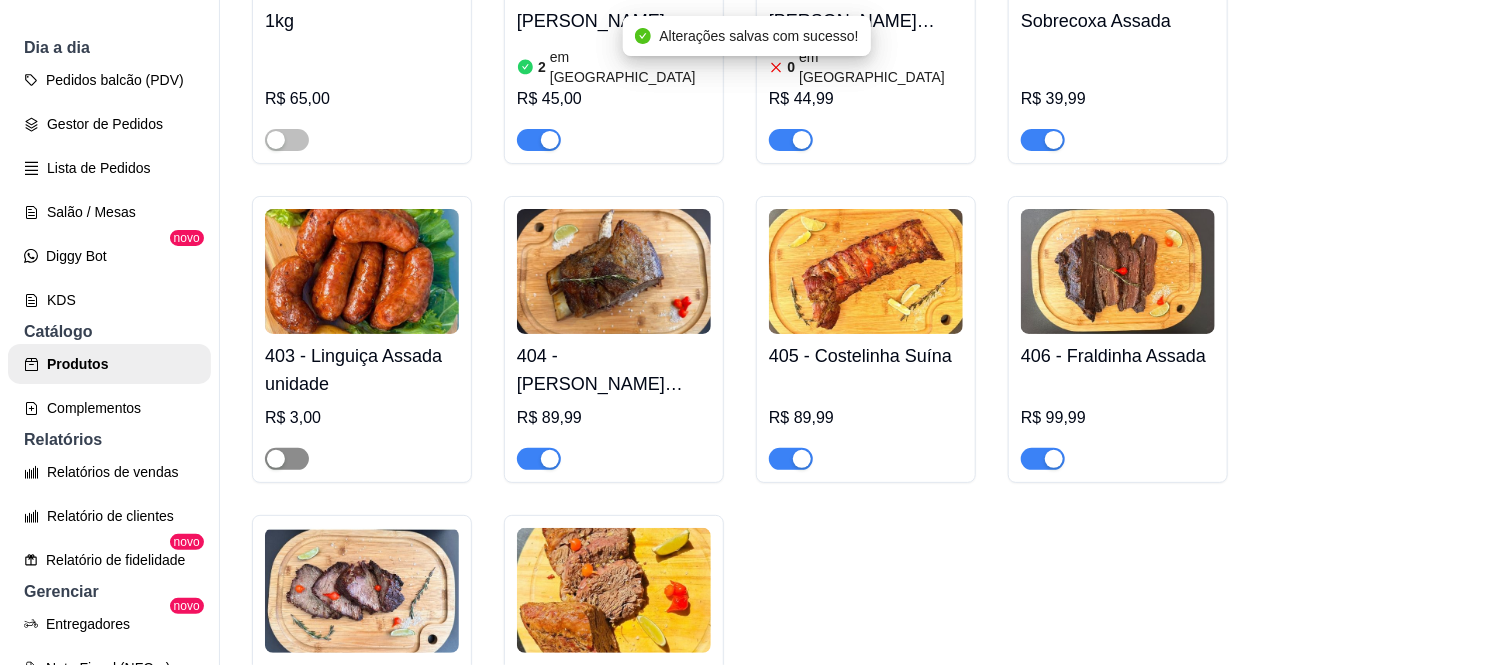 click at bounding box center [276, 459] 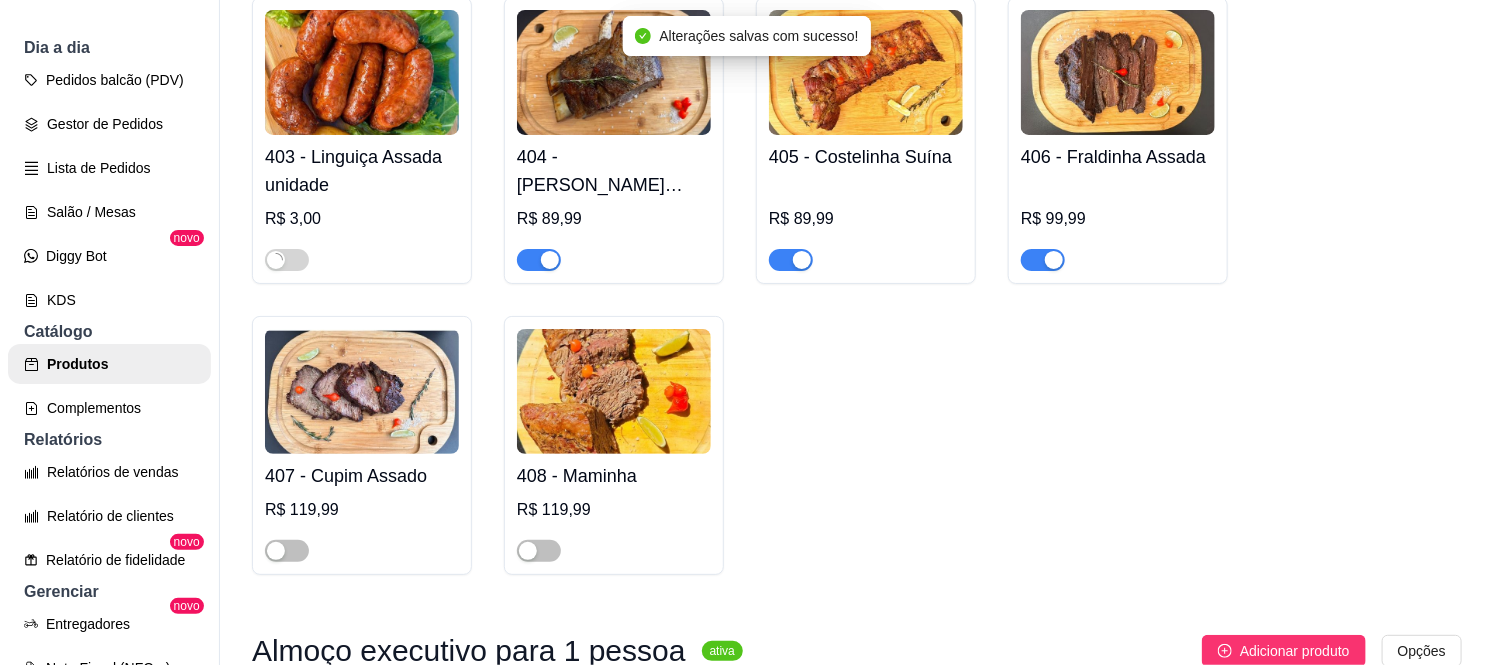 scroll, scrollTop: 777, scrollLeft: 0, axis: vertical 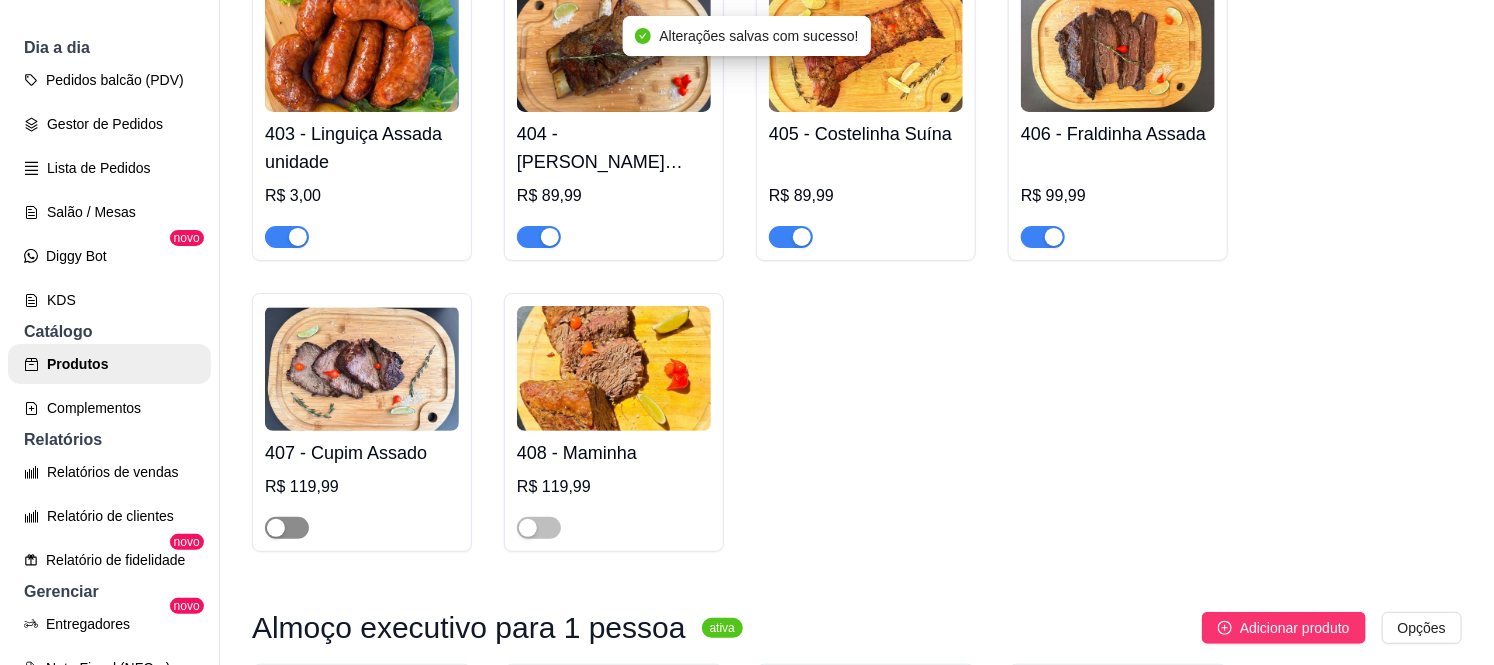 click at bounding box center (287, 528) 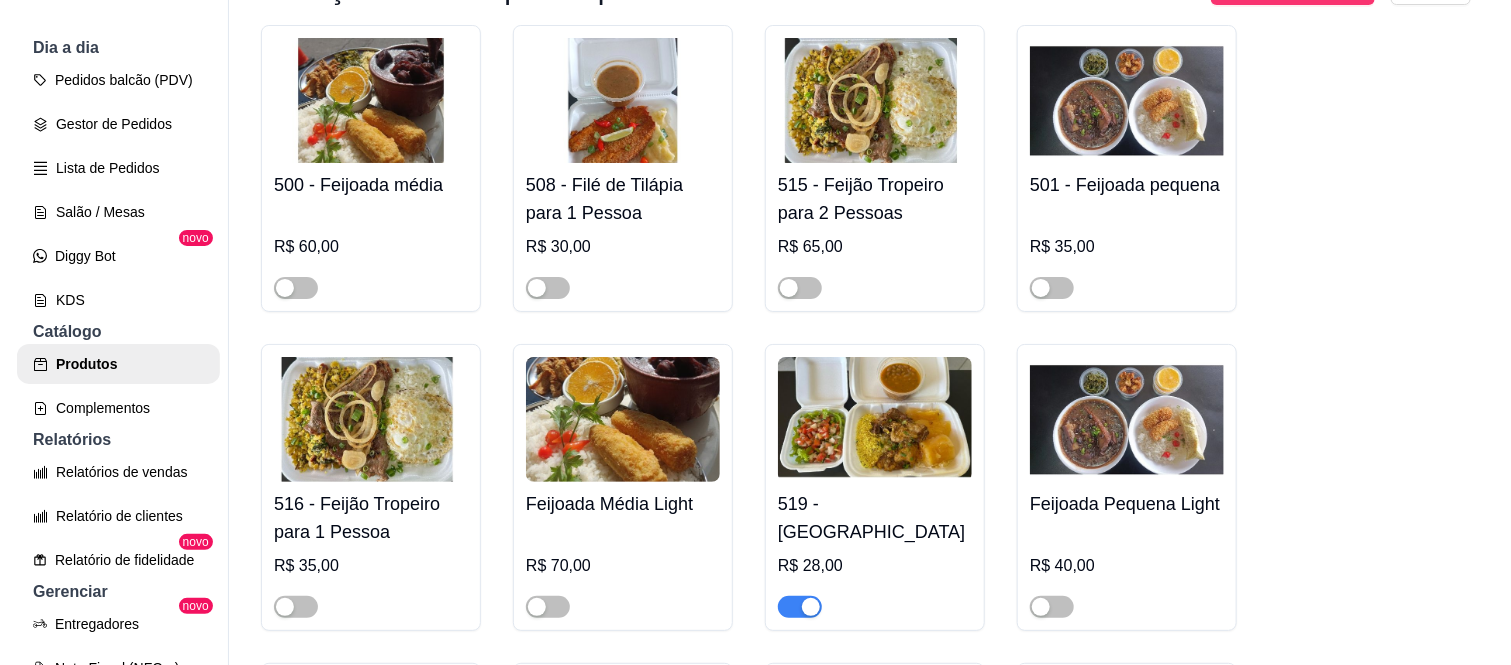 scroll, scrollTop: 1444, scrollLeft: 0, axis: vertical 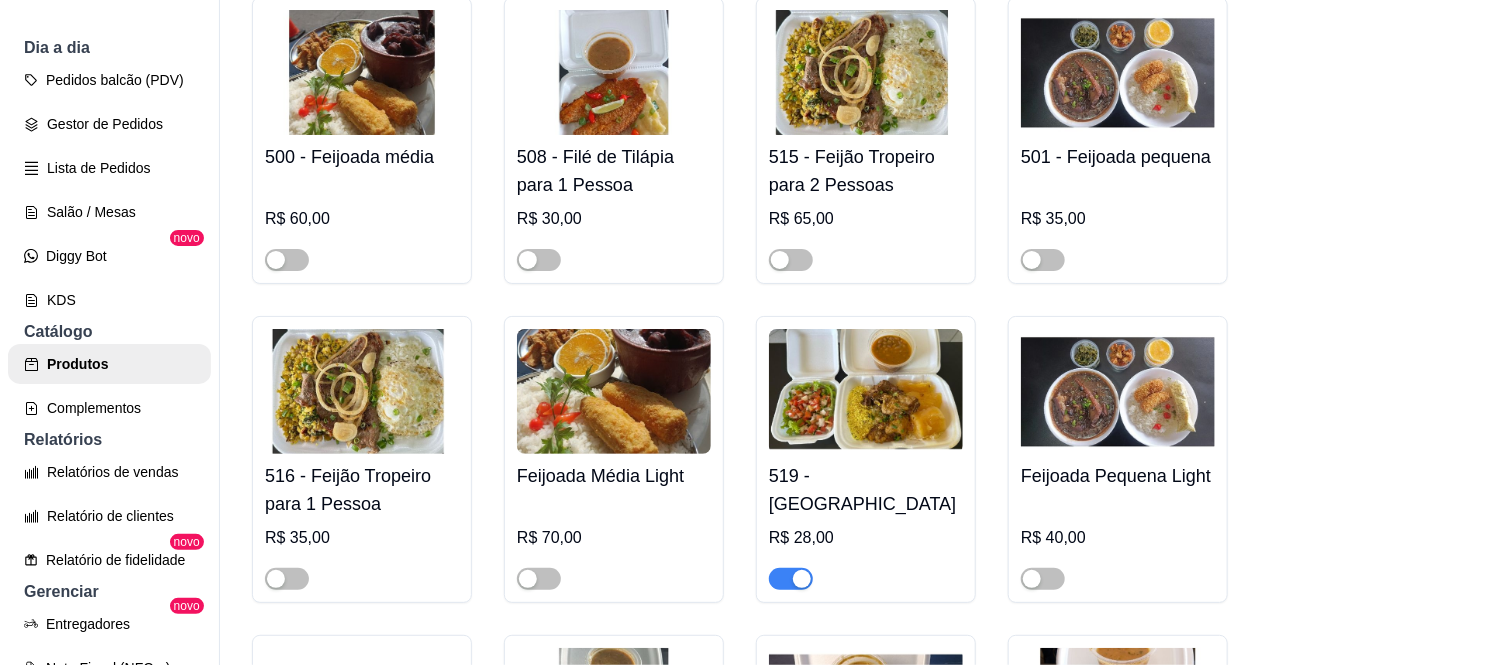 click on "515 -  Feijão Tropeiro para 2 Pessoas" at bounding box center [866, 171] 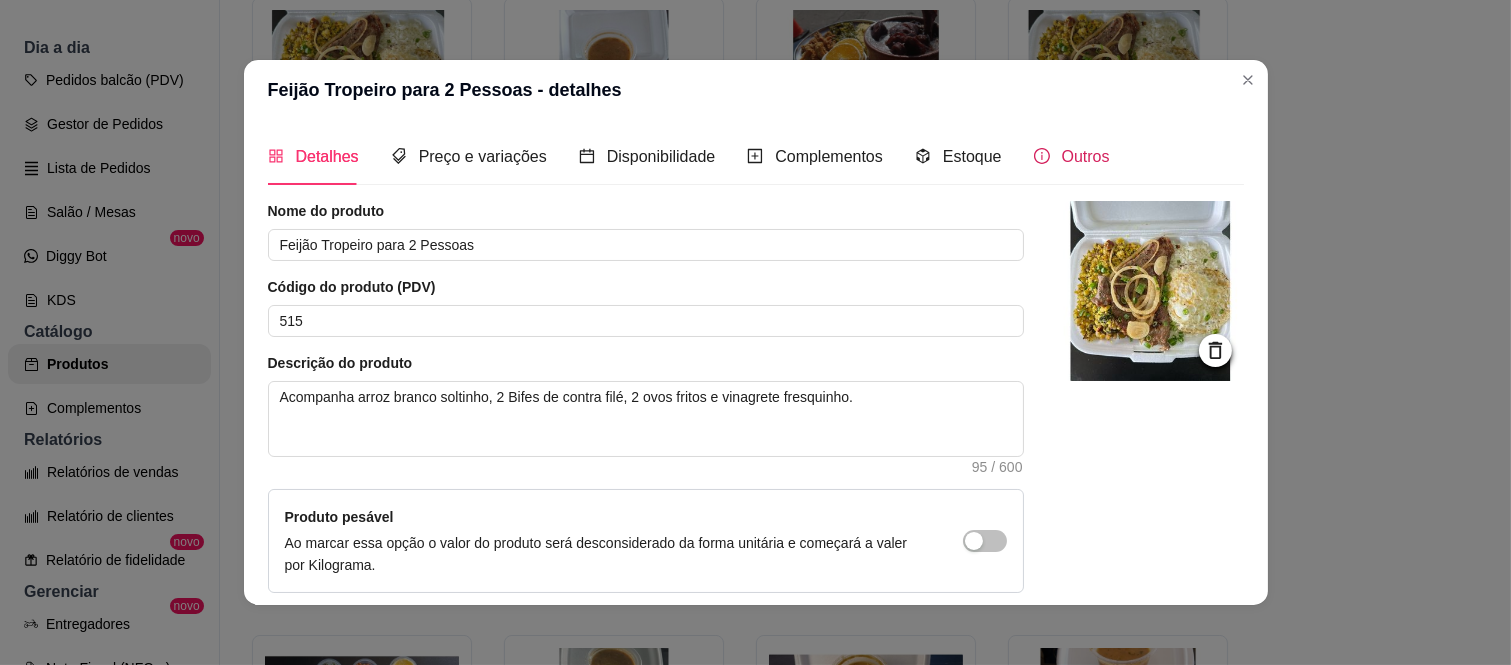 click on "Outros" at bounding box center [1086, 156] 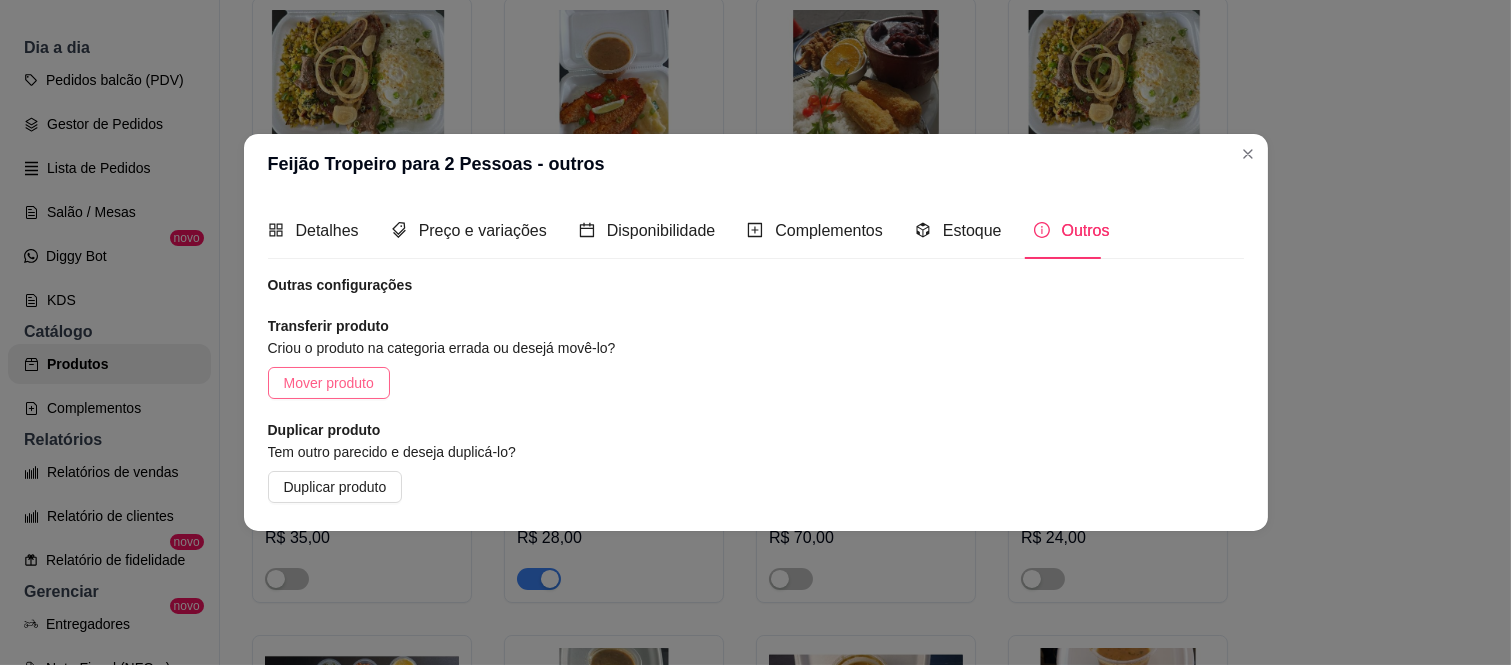 click on "Mover produto" at bounding box center (329, 383) 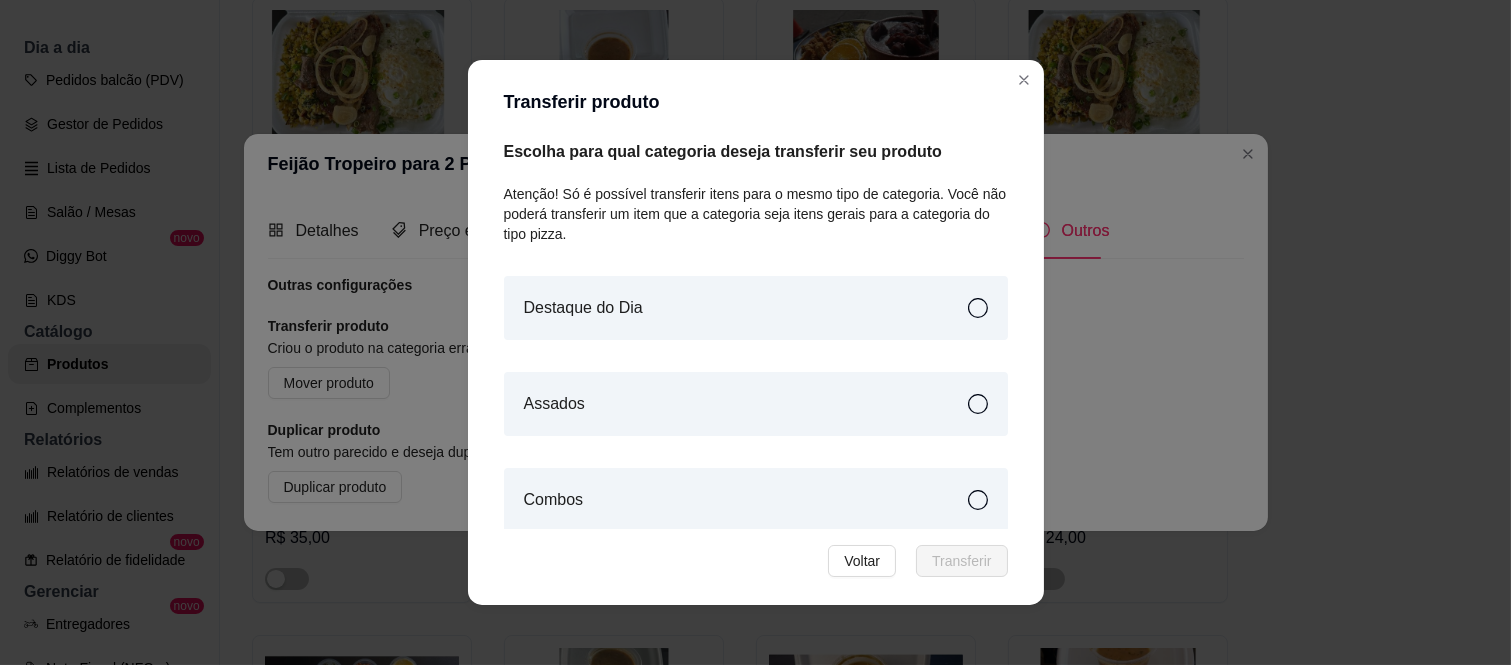 click on "Destaque do Dia" at bounding box center [583, 308] 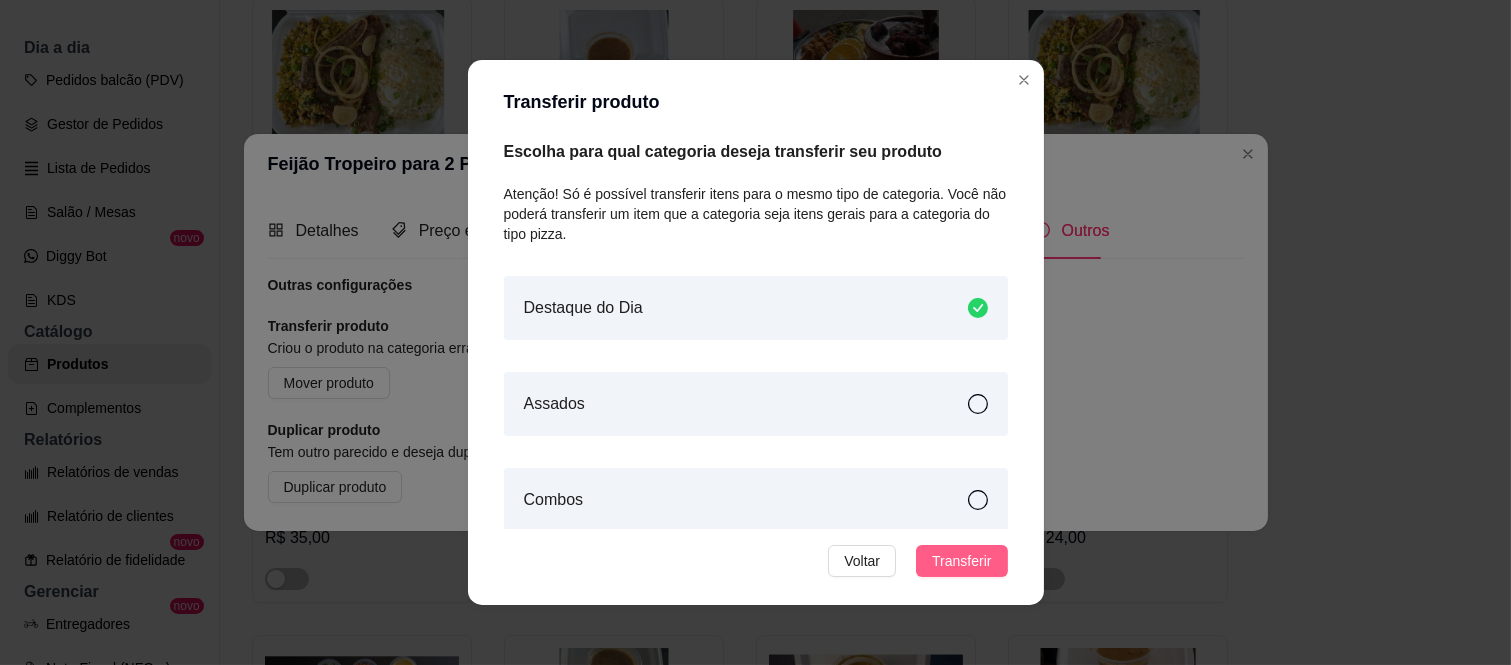 click on "Transferir" at bounding box center [961, 561] 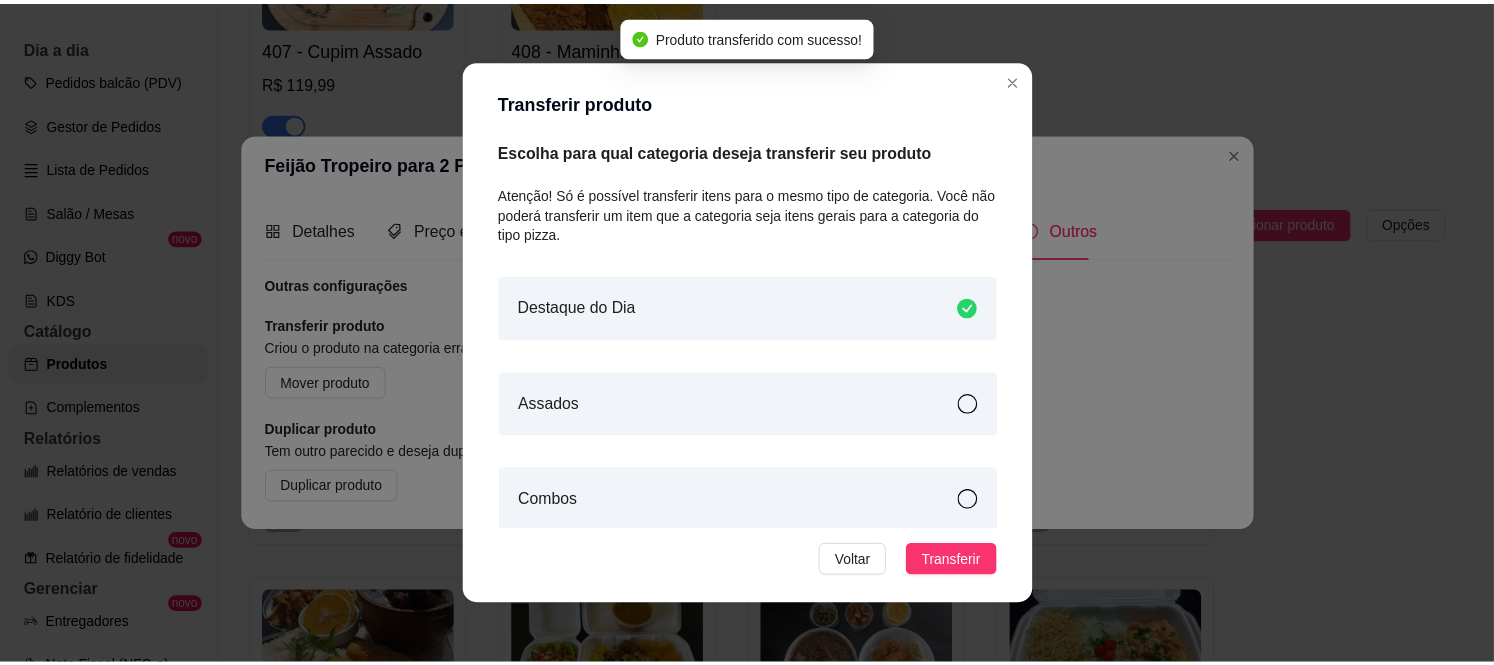 scroll, scrollTop: 1708, scrollLeft: 0, axis: vertical 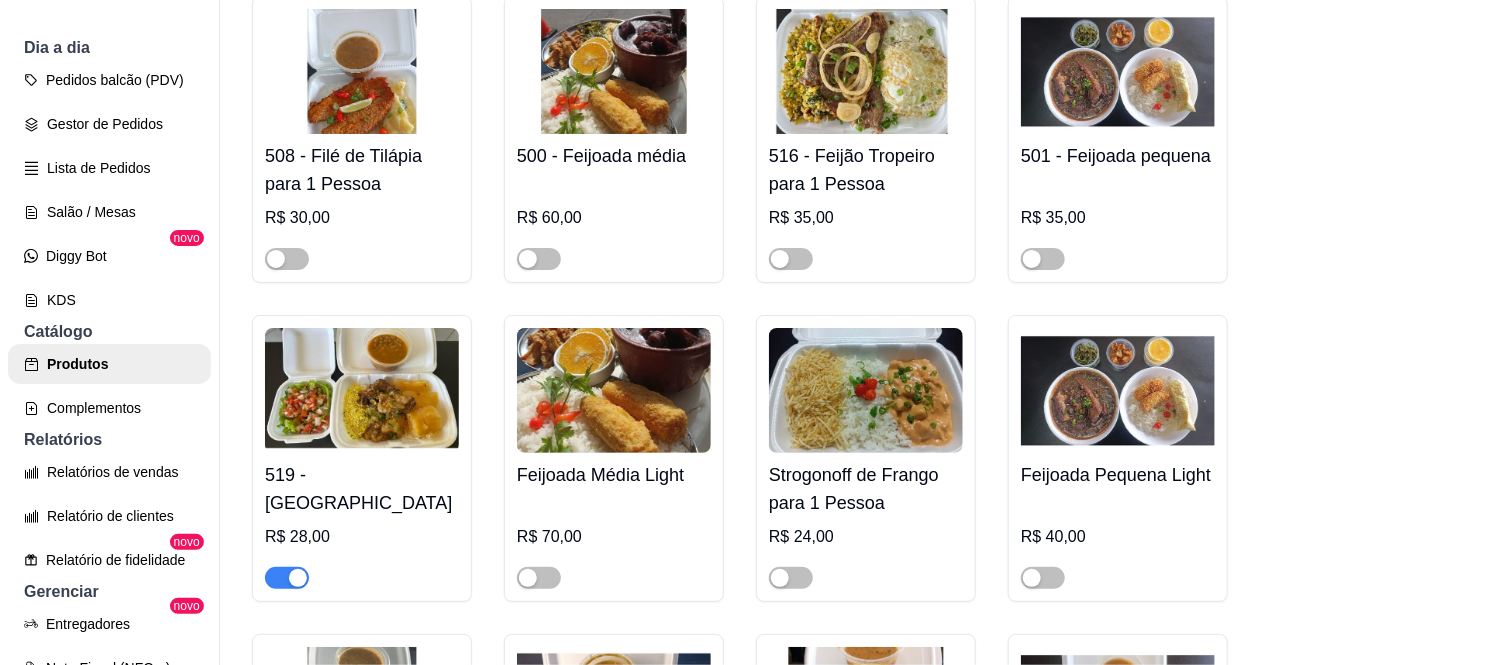 click on "516 - Feijão Tropeiro para 1 Pessoa" at bounding box center (866, 170) 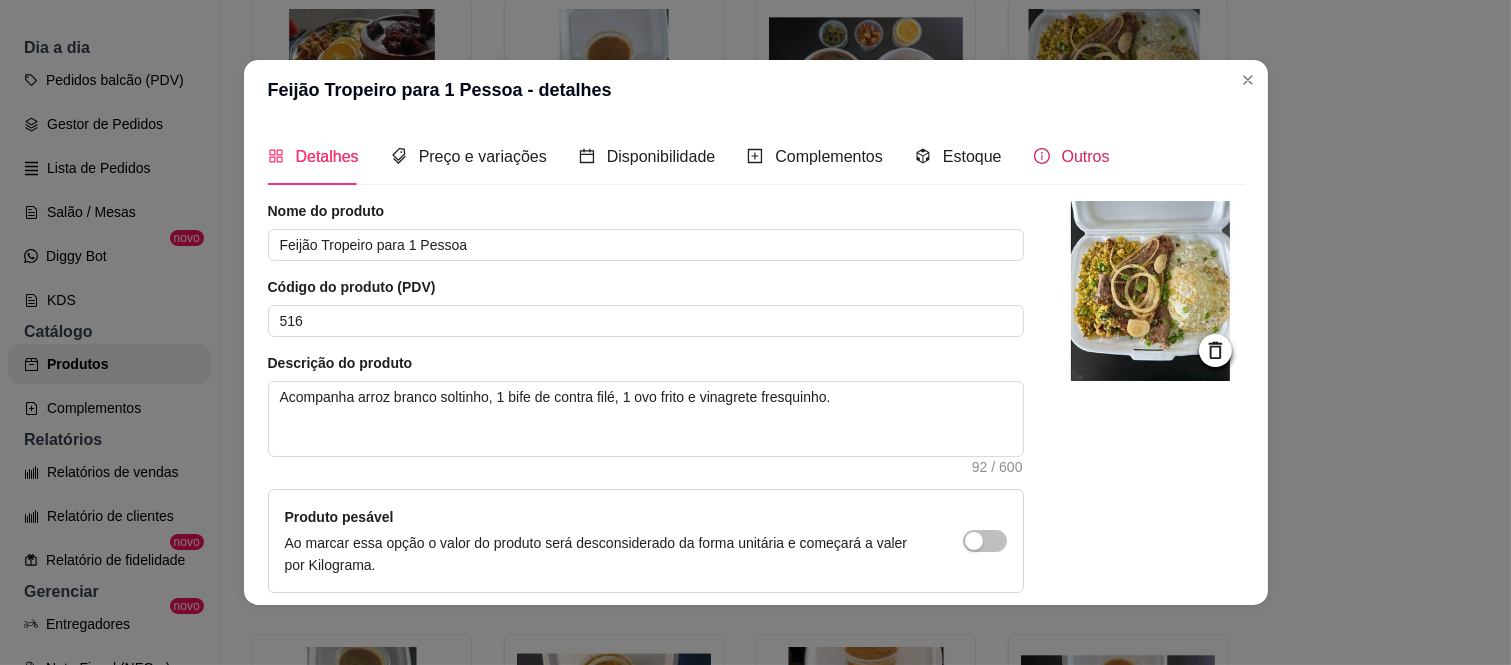 click on "Outros" at bounding box center (1086, 156) 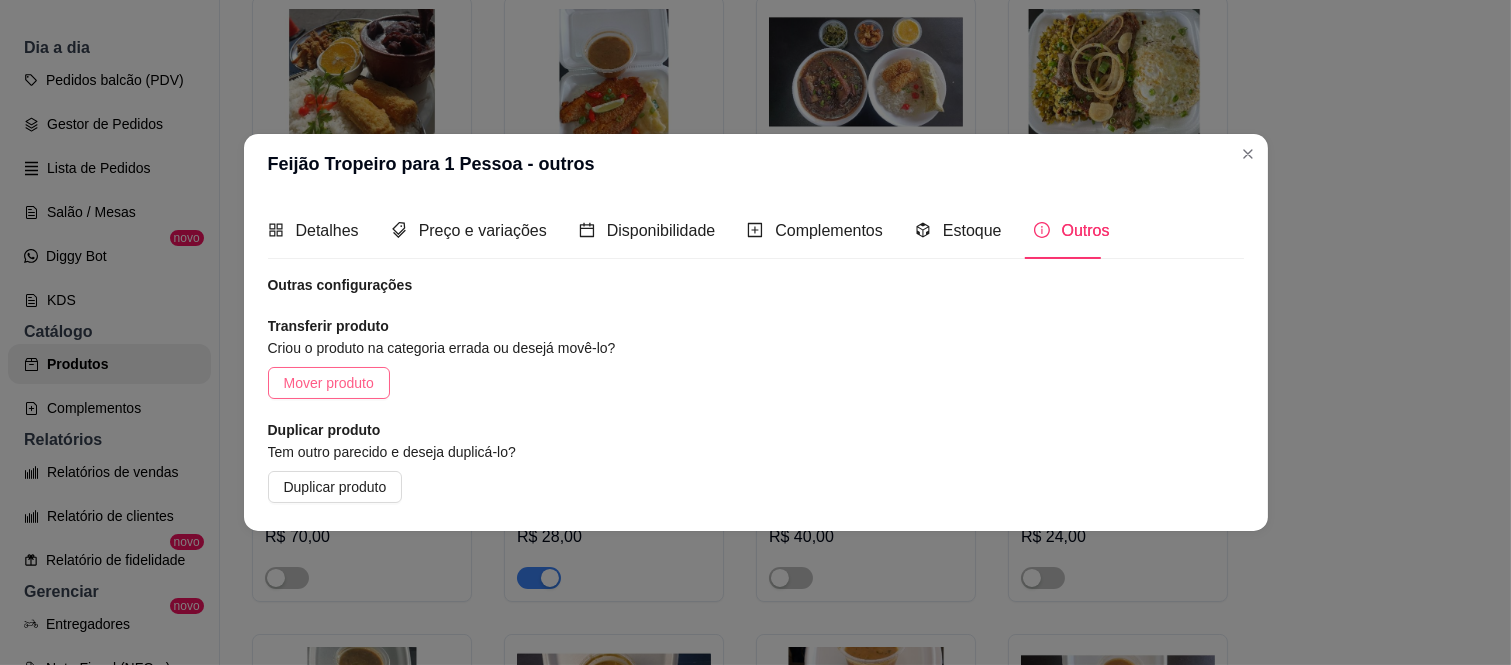 click on "Mover produto" at bounding box center [329, 383] 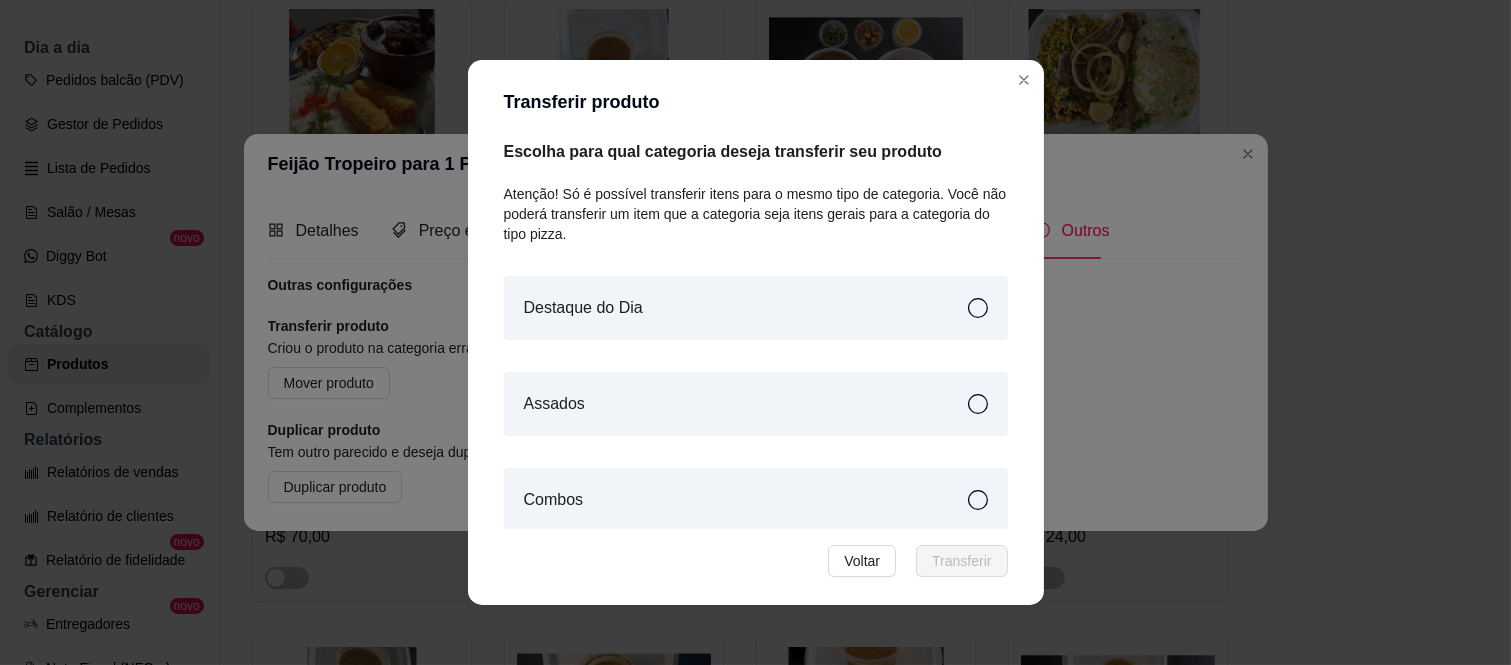 click on "Destaque do Dia" at bounding box center [756, 308] 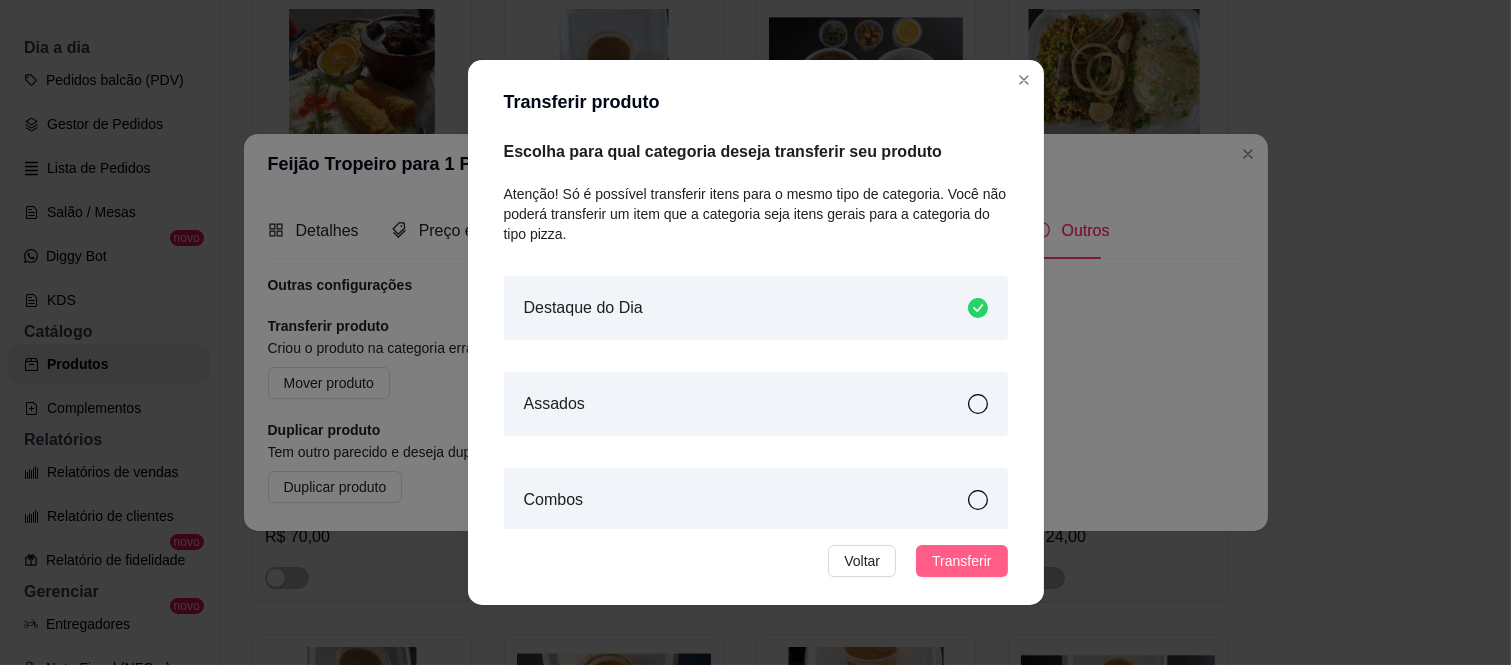 click on "Transferir" at bounding box center [961, 561] 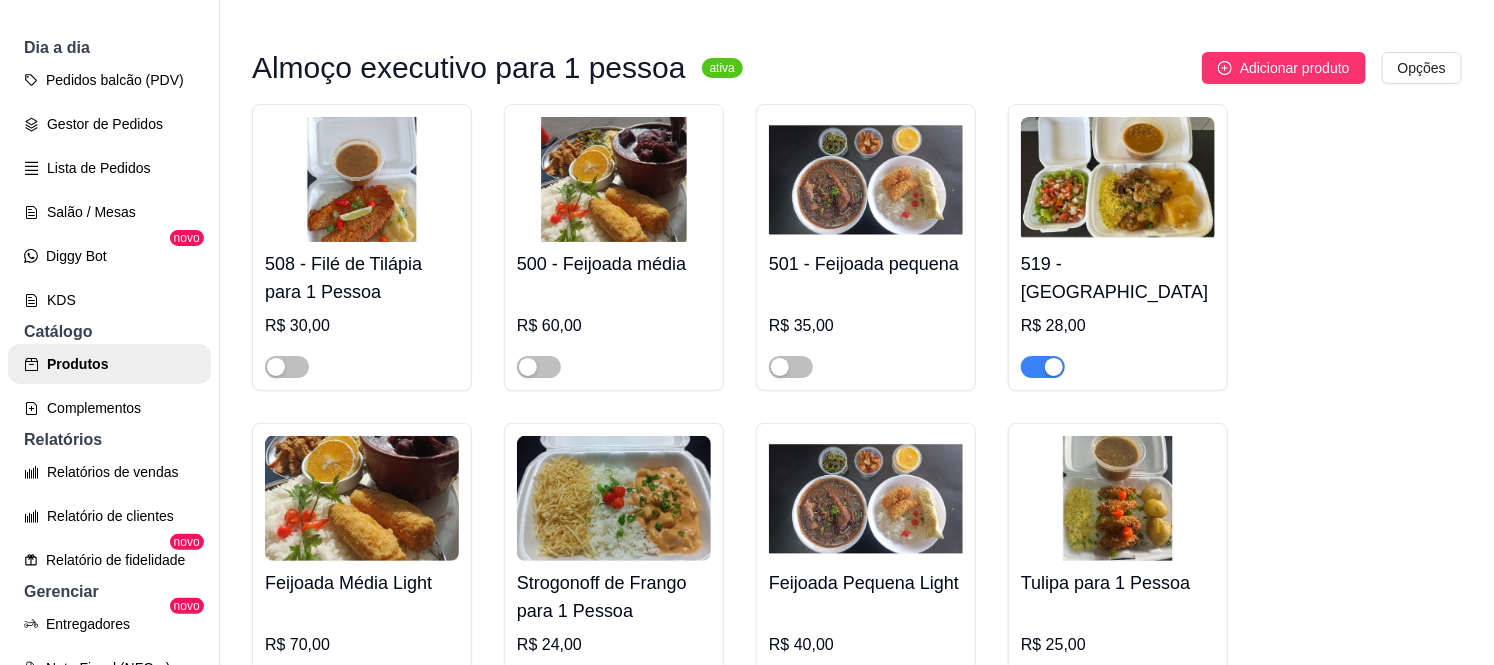 scroll, scrollTop: 1597, scrollLeft: 0, axis: vertical 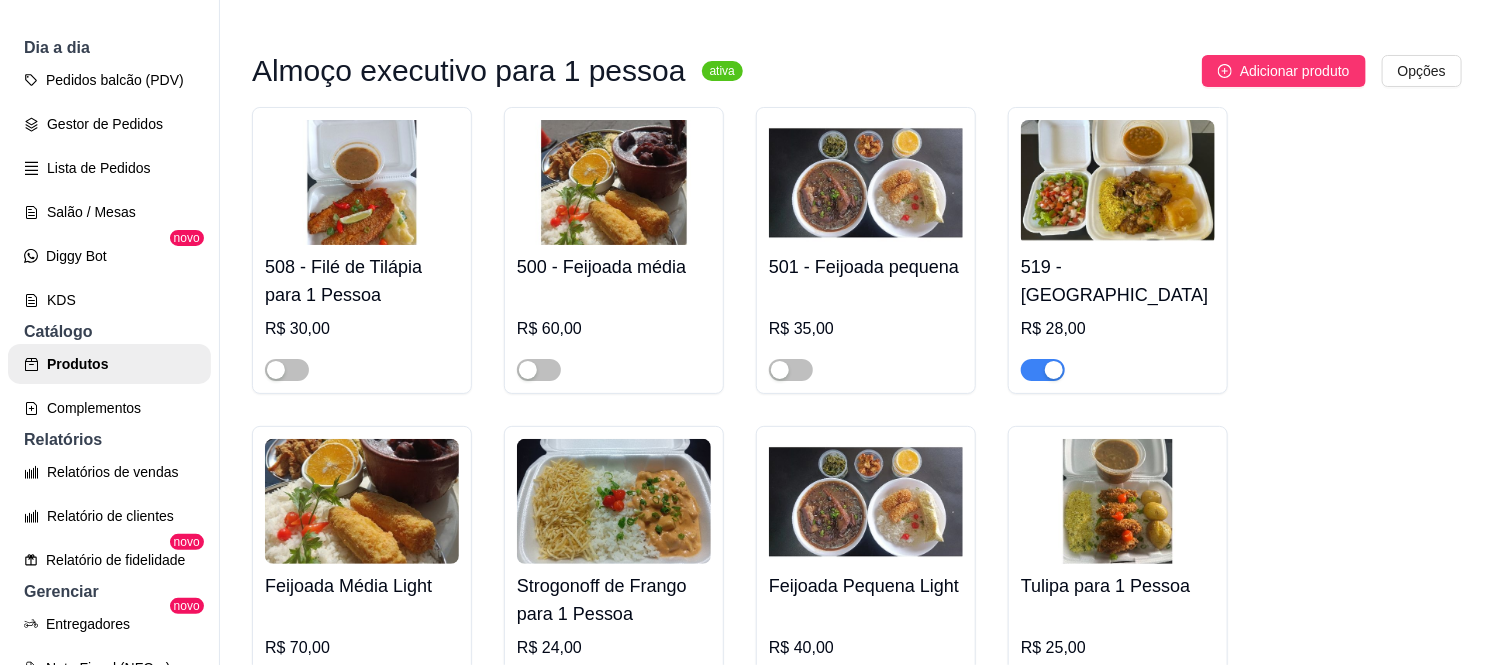 click at bounding box center (1054, 370) 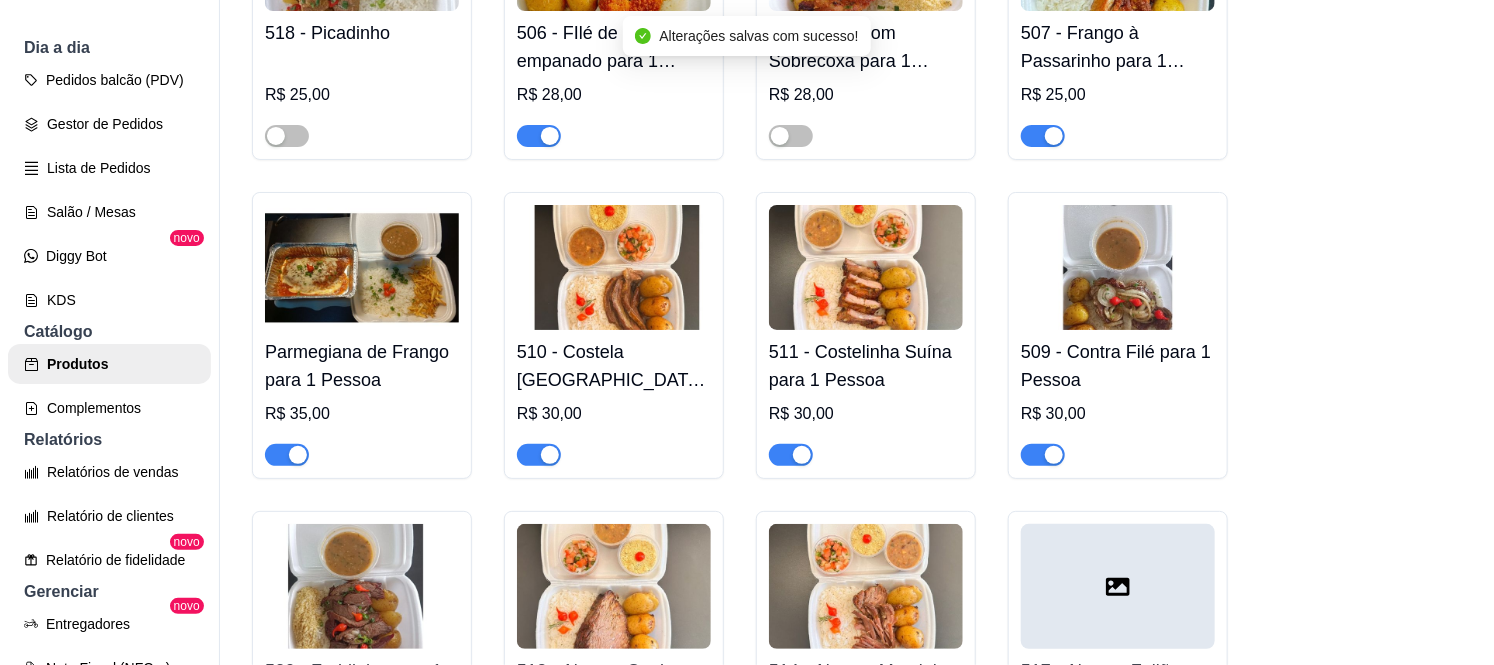 scroll, scrollTop: 2820, scrollLeft: 0, axis: vertical 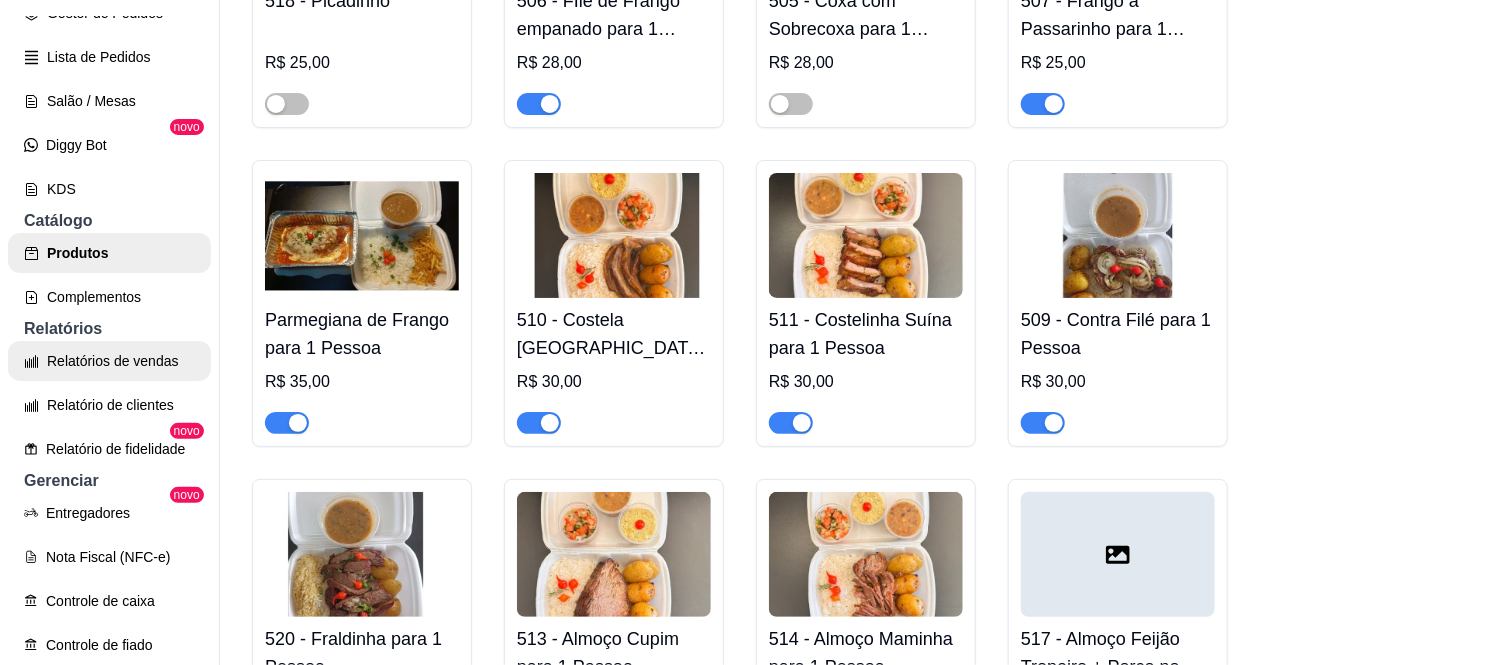 click on "Relatórios de vendas" at bounding box center (109, 361) 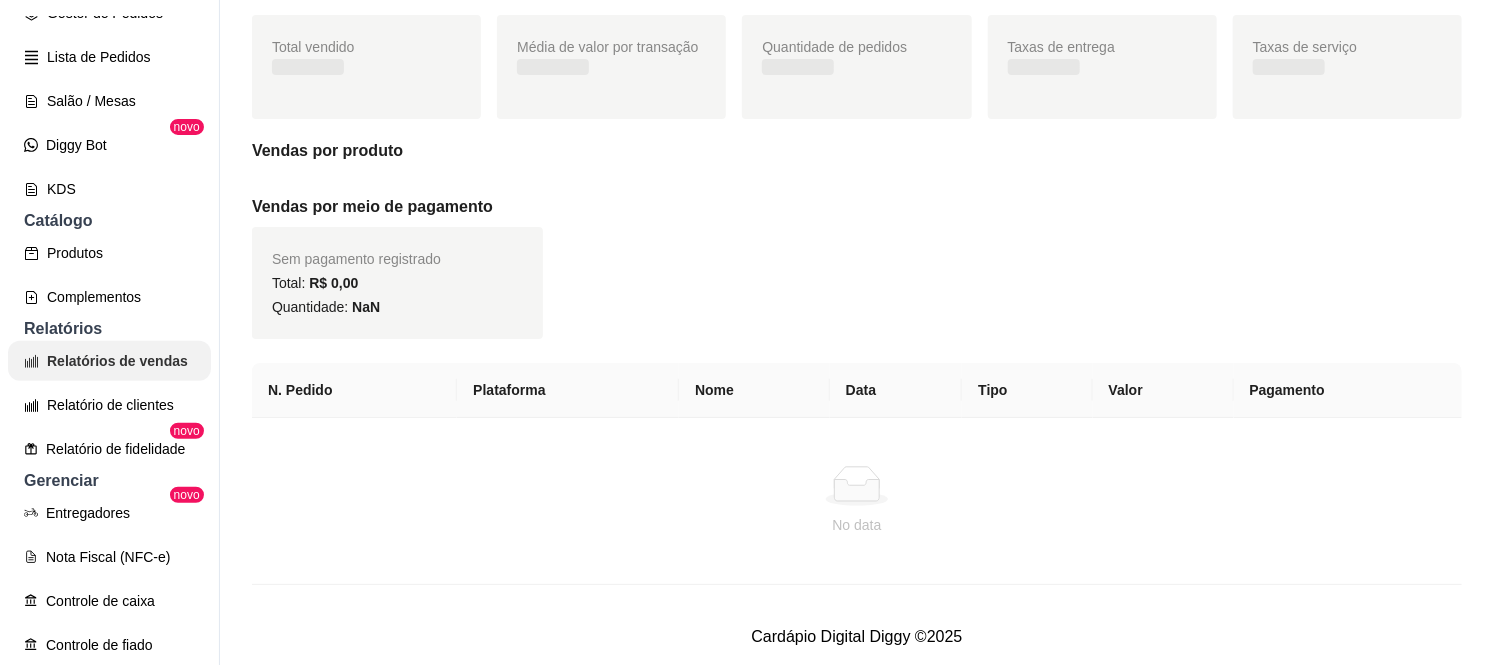 scroll, scrollTop: 0, scrollLeft: 0, axis: both 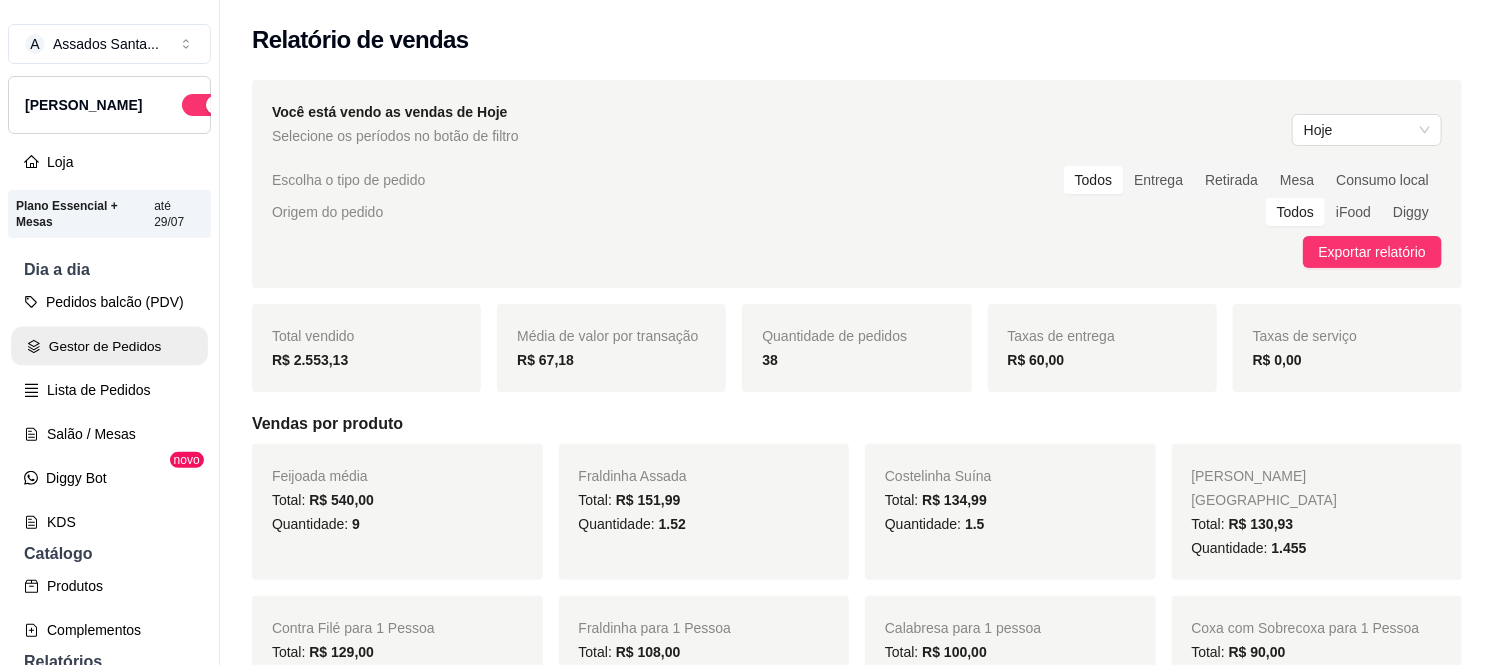 click on "Gestor de Pedidos" at bounding box center [109, 346] 